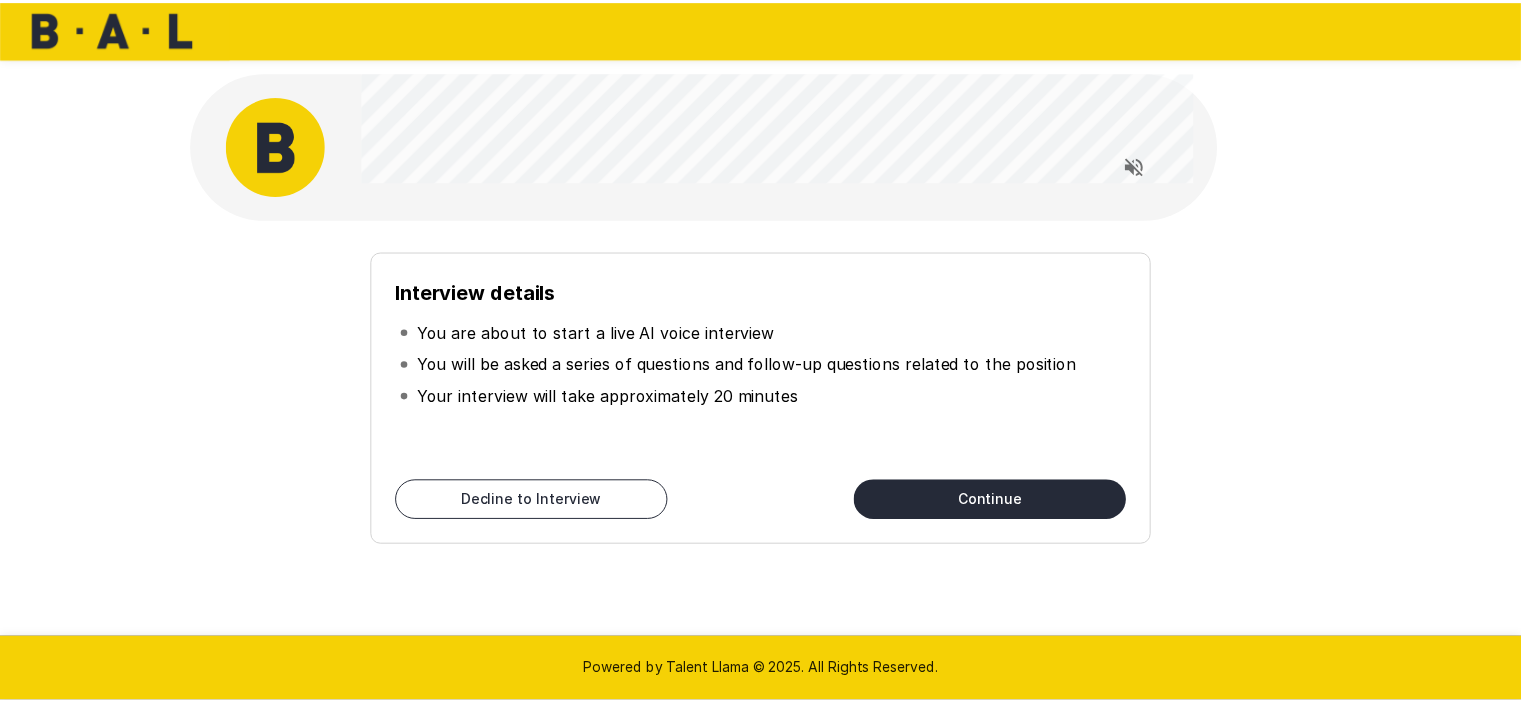 scroll, scrollTop: 0, scrollLeft: 0, axis: both 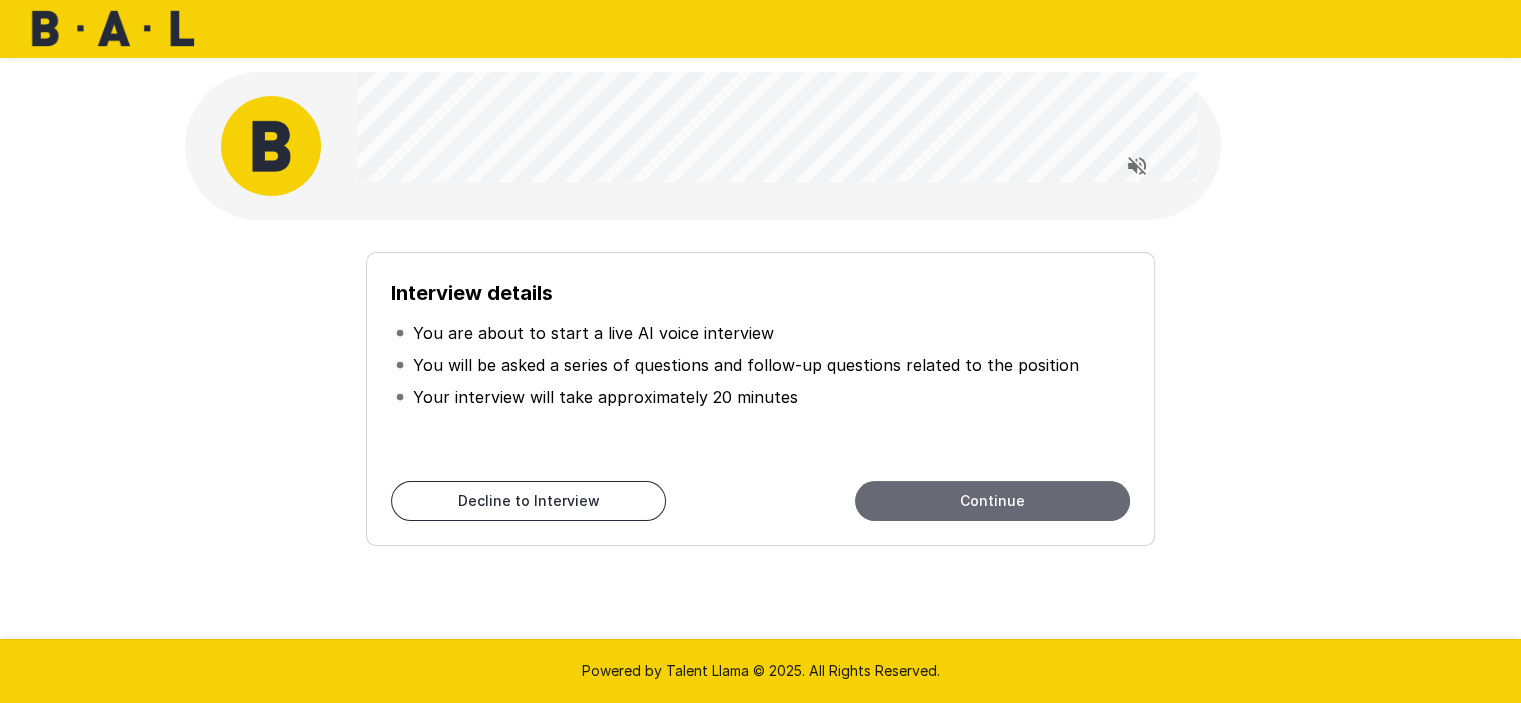 click on "Continue" at bounding box center (992, 501) 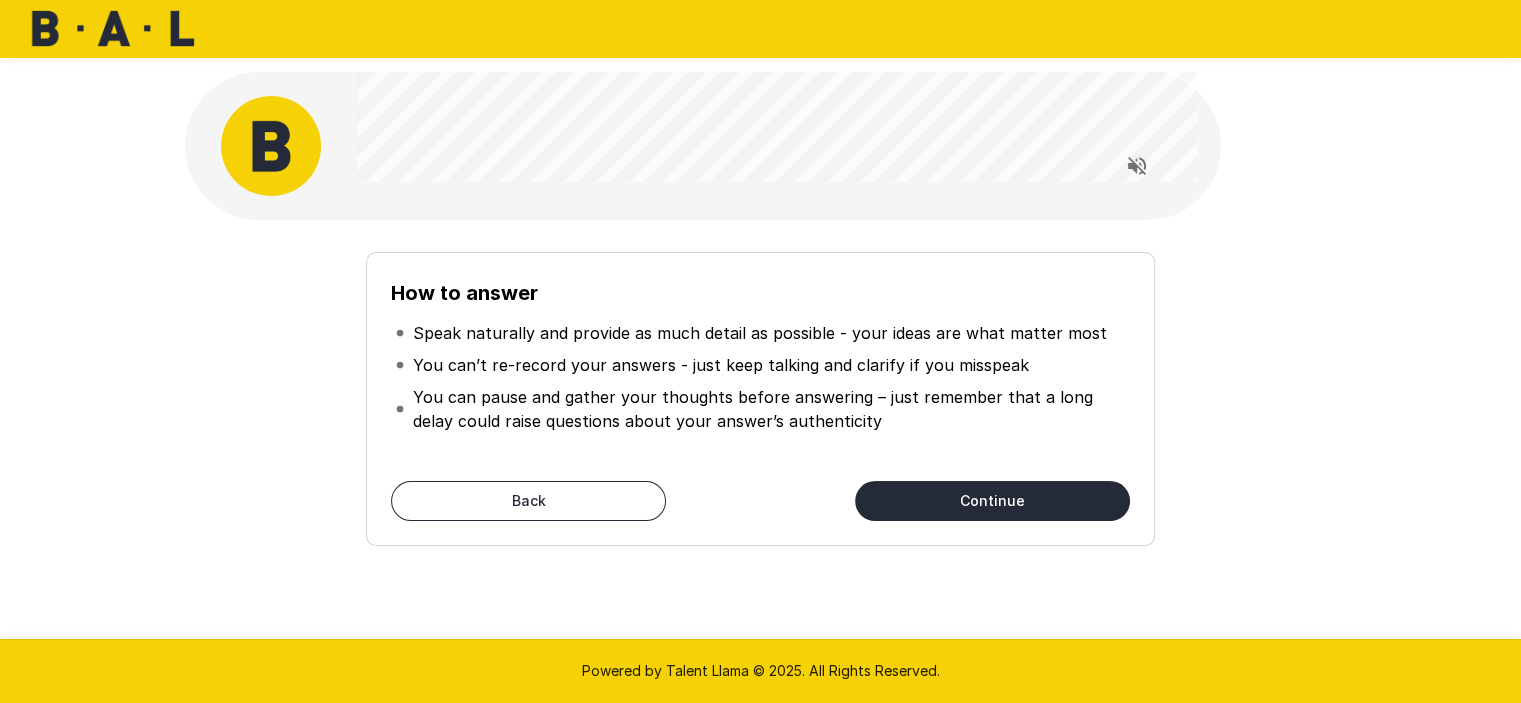 click on "Continue" at bounding box center [992, 501] 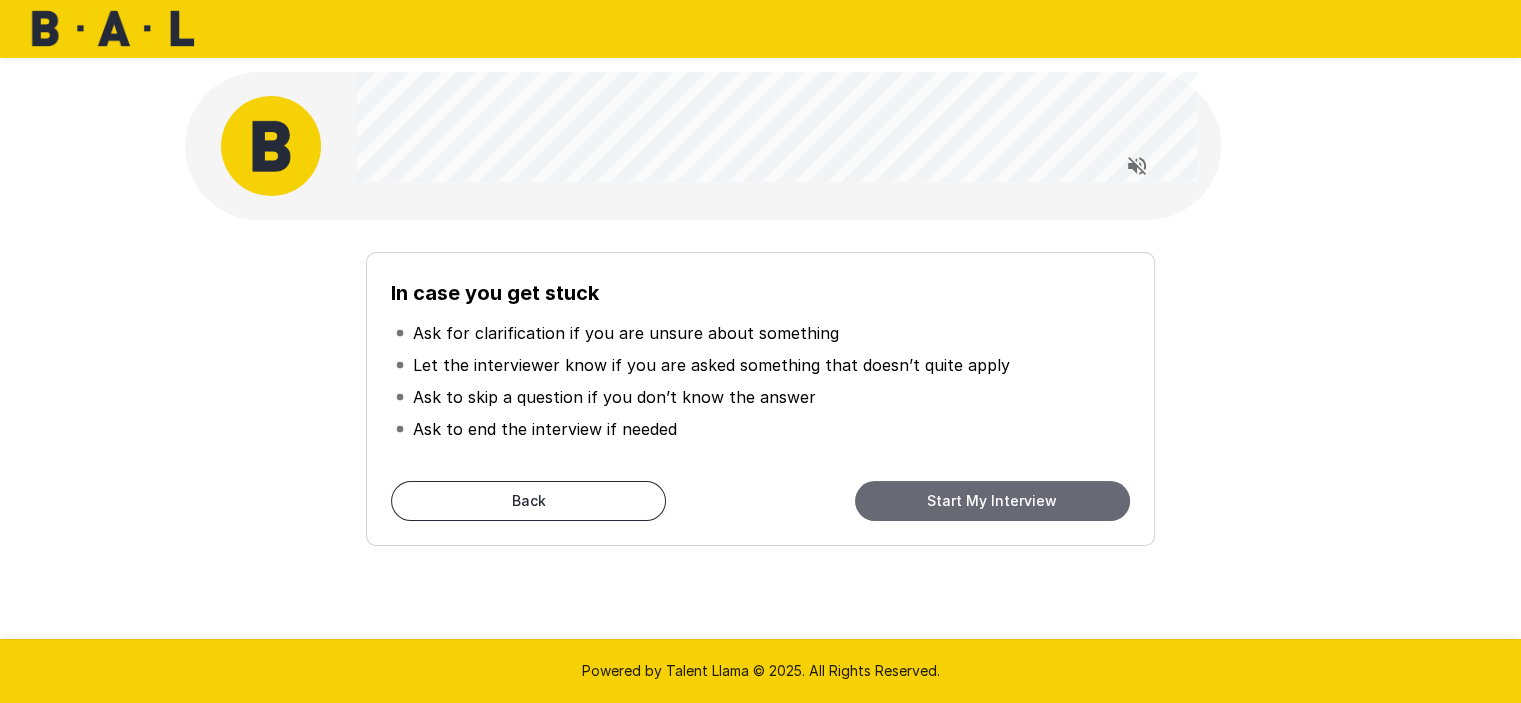 click on "Start My Interview" at bounding box center (992, 501) 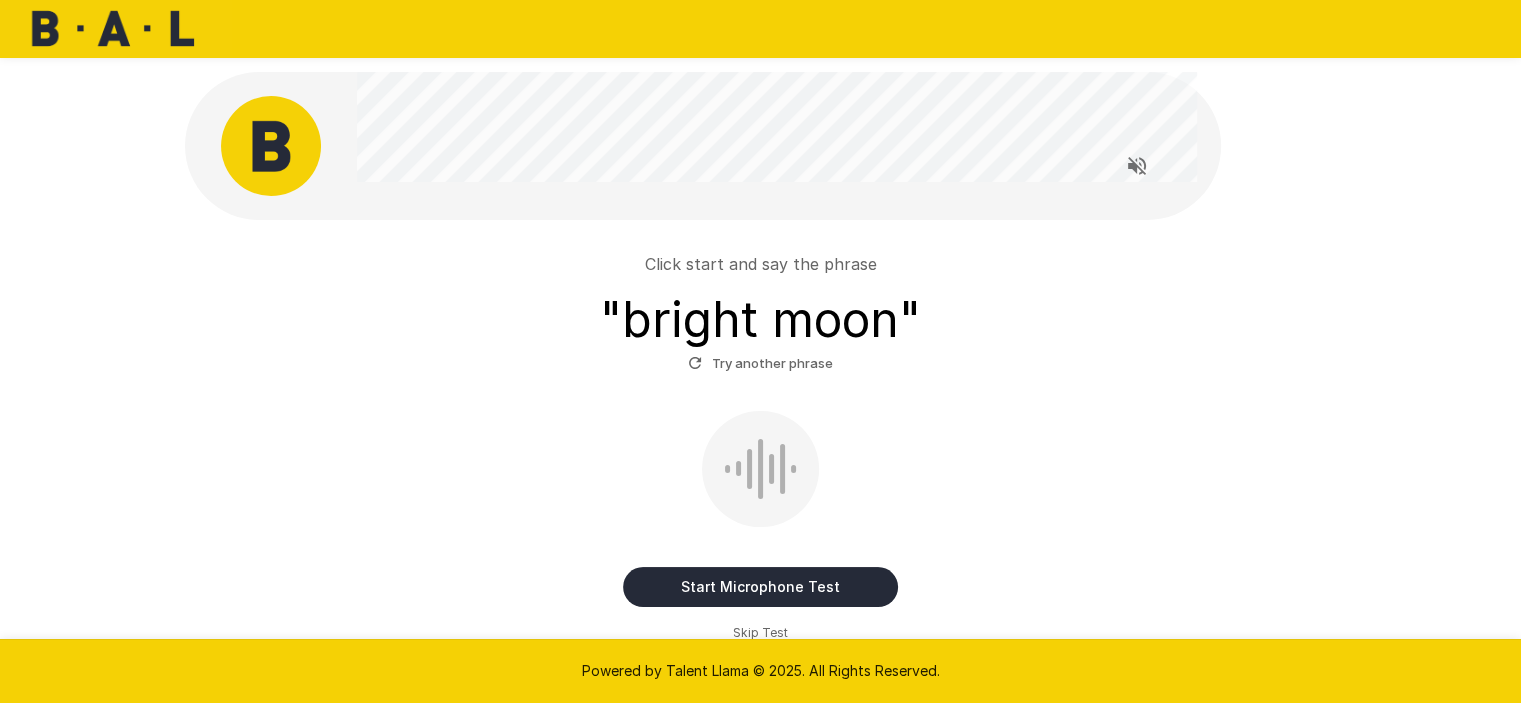 click on "Start Microphone Test" at bounding box center [760, 587] 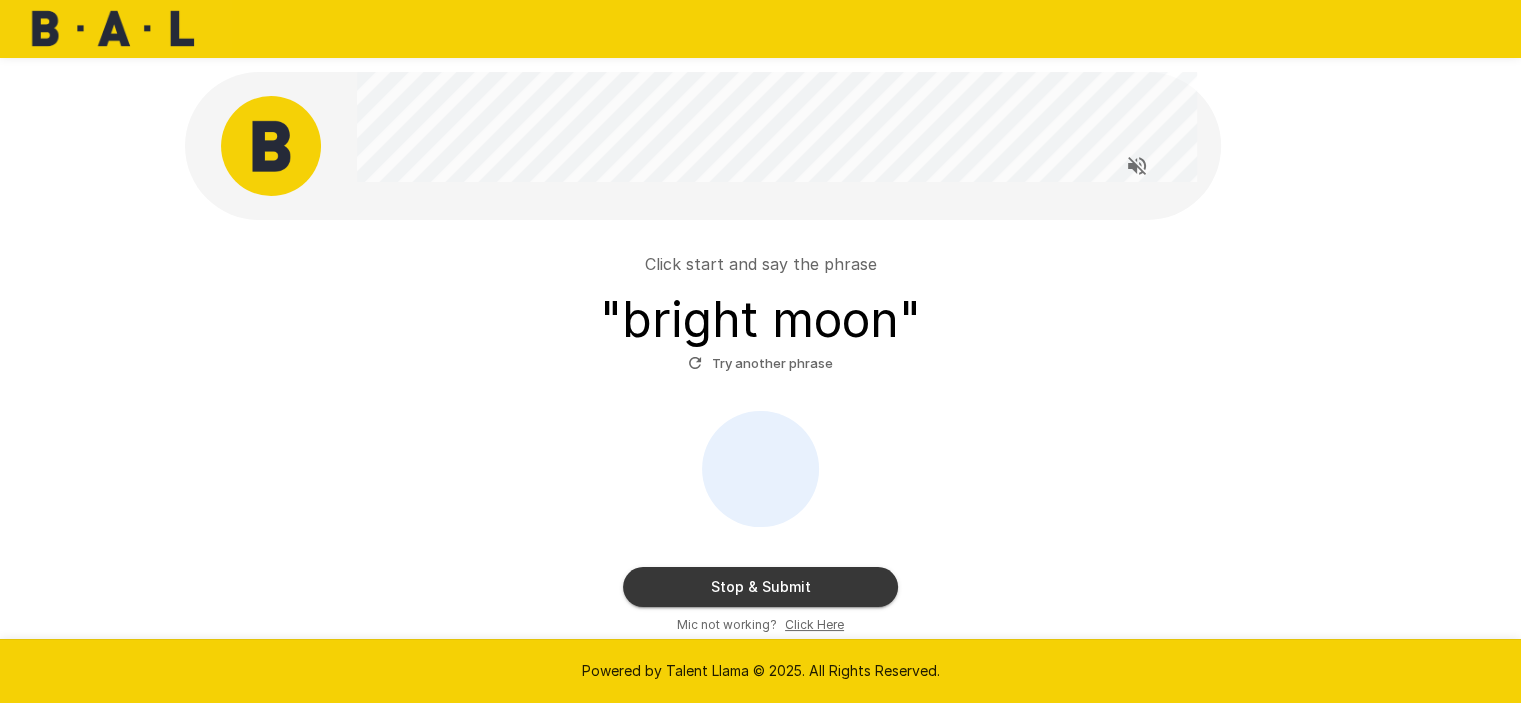 drag, startPoint x: 855, startPoint y: 442, endPoint x: 858, endPoint y: 392, distance: 50.08992 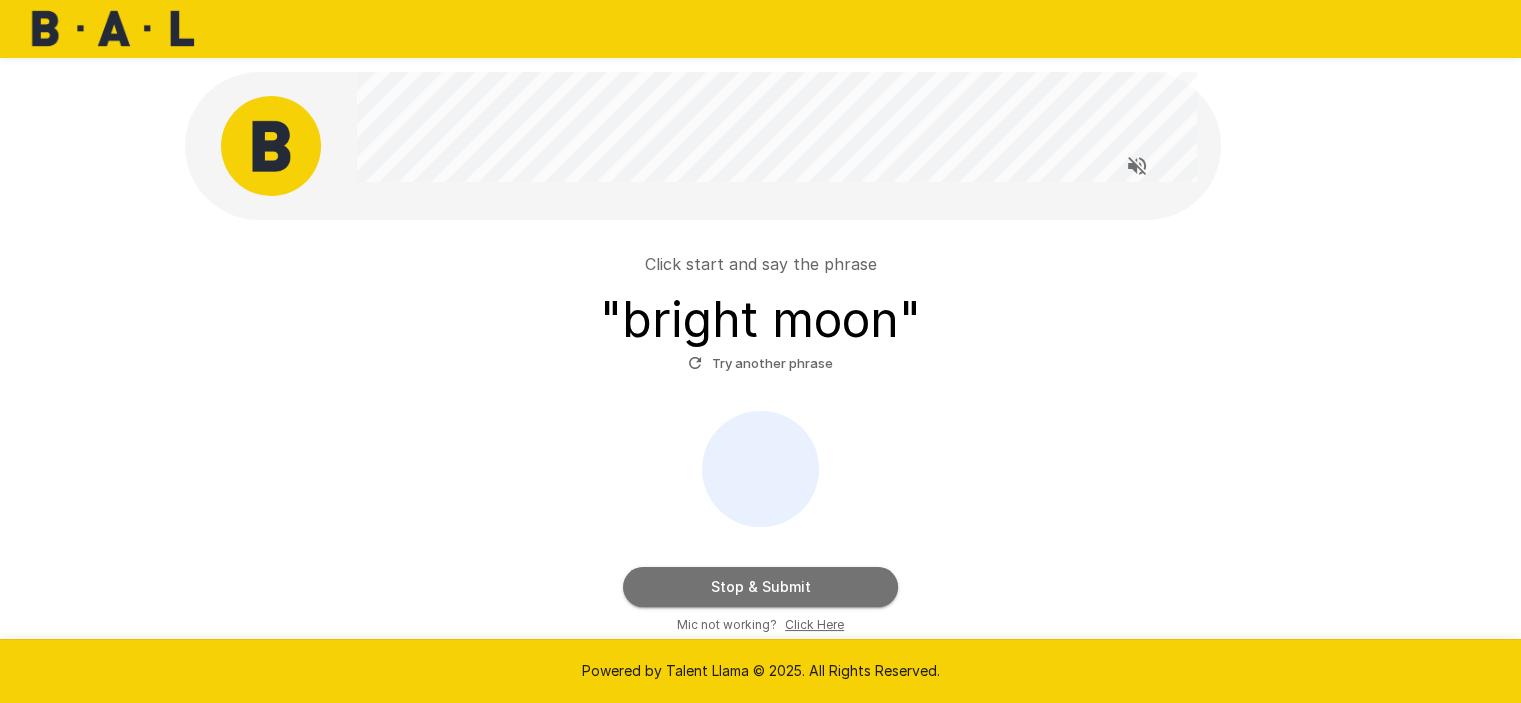 click on "Stop & Submit" at bounding box center (760, 587) 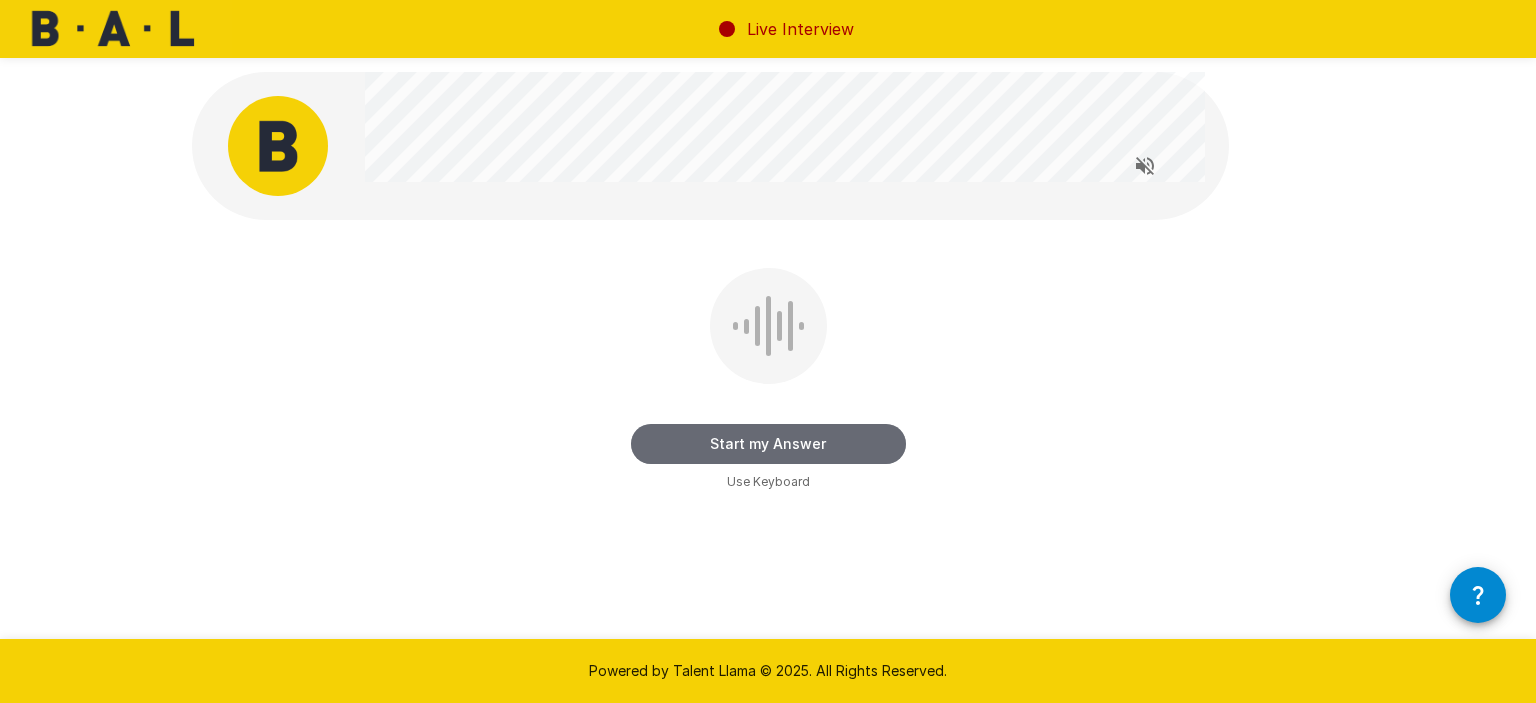 click on "Start my Answer" at bounding box center (768, 444) 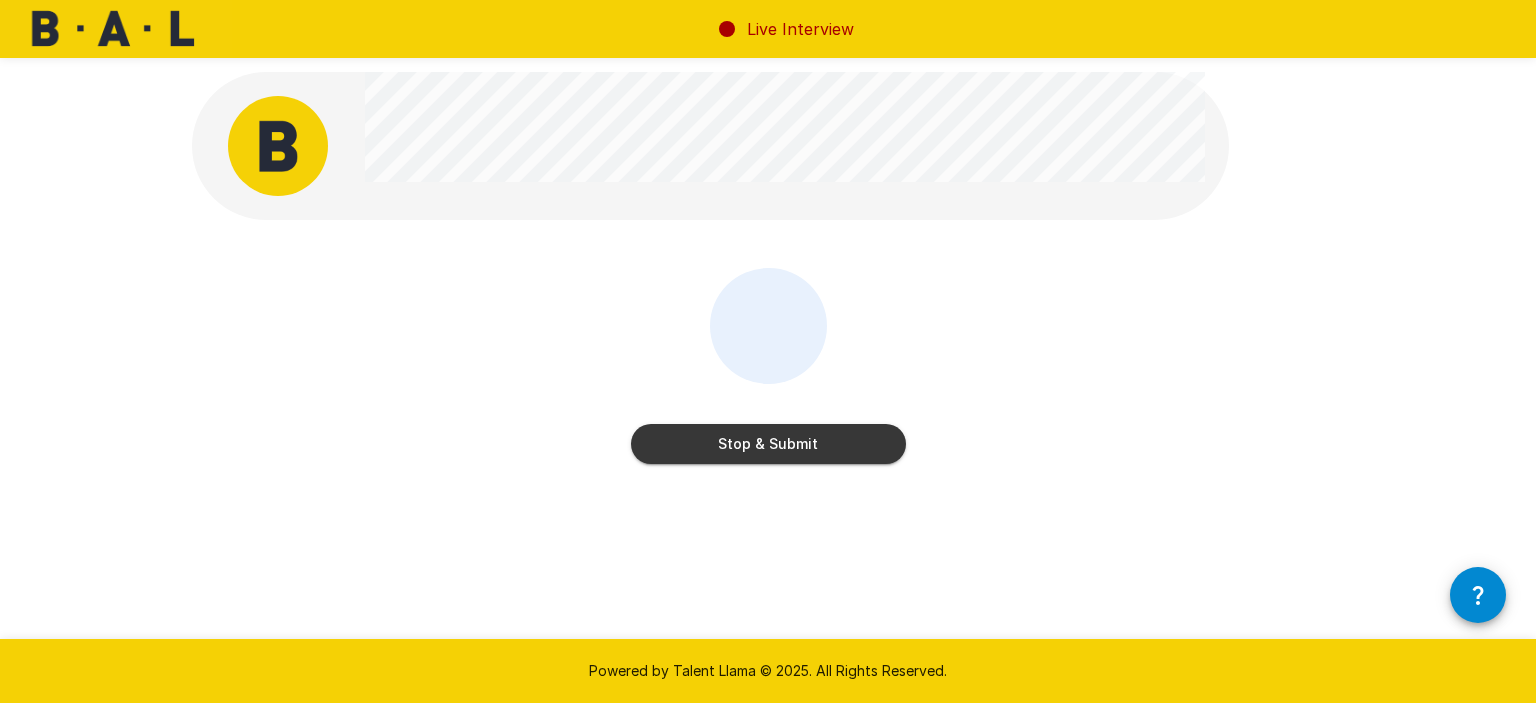 click on "Stop & Submit" at bounding box center (768, 444) 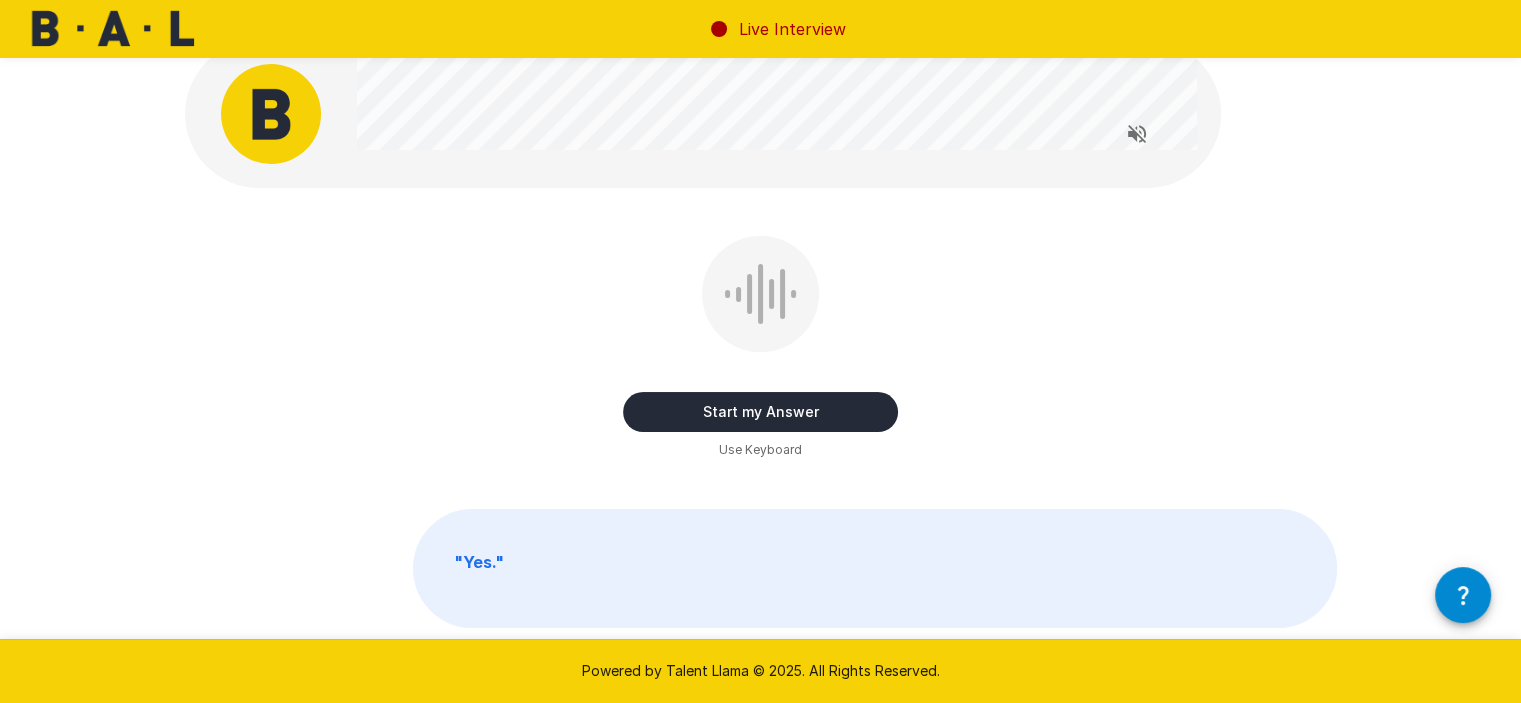 scroll, scrollTop: 0, scrollLeft: 0, axis: both 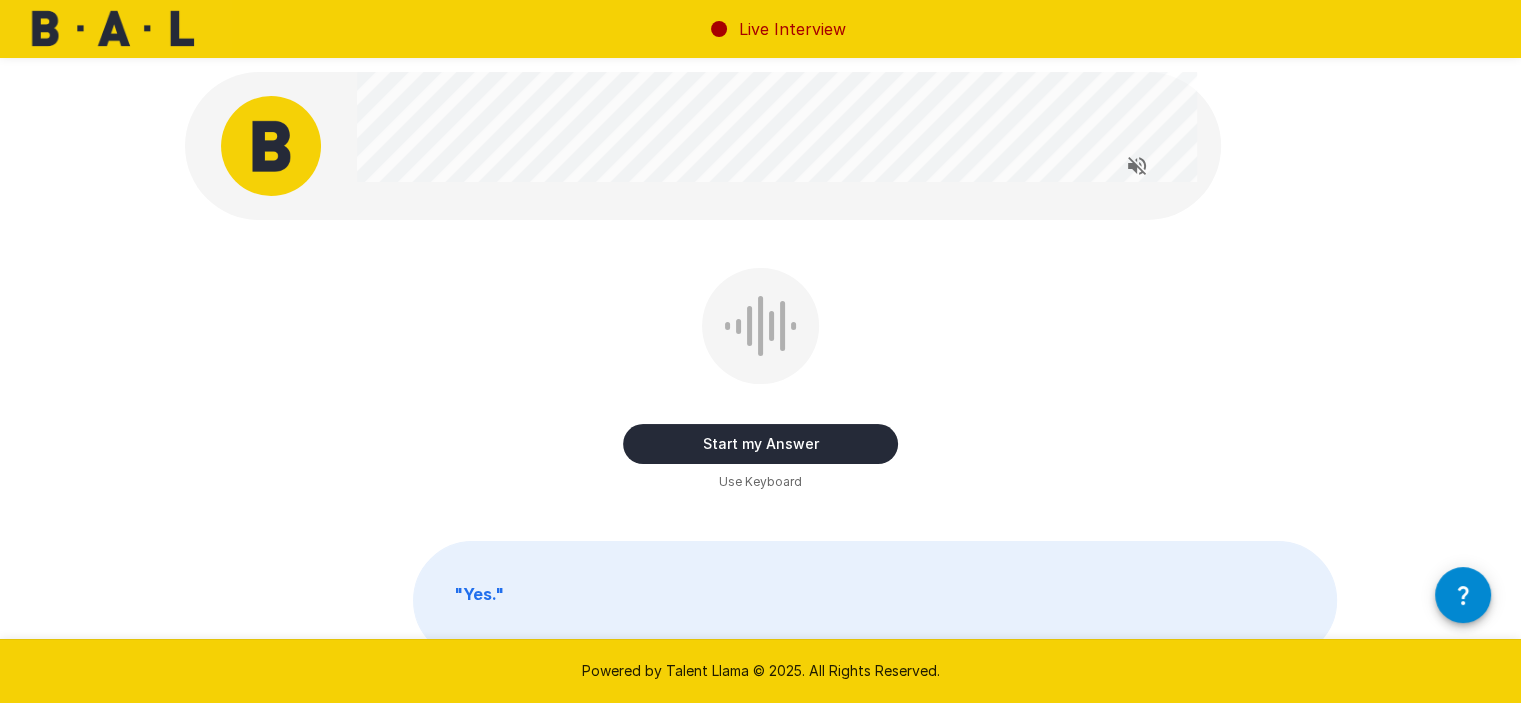 click on "Start my Answer" at bounding box center [760, 444] 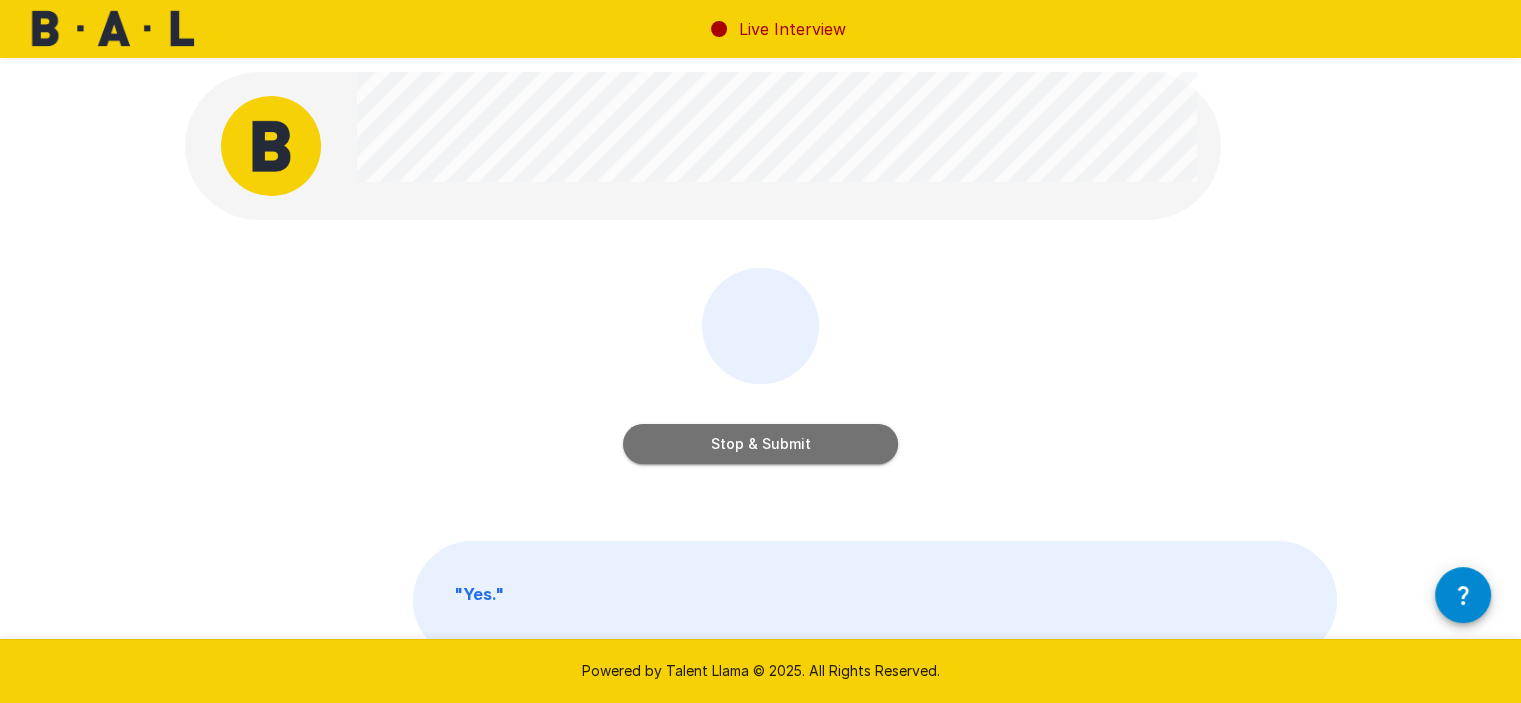 click on "Stop & Submit" at bounding box center [760, 444] 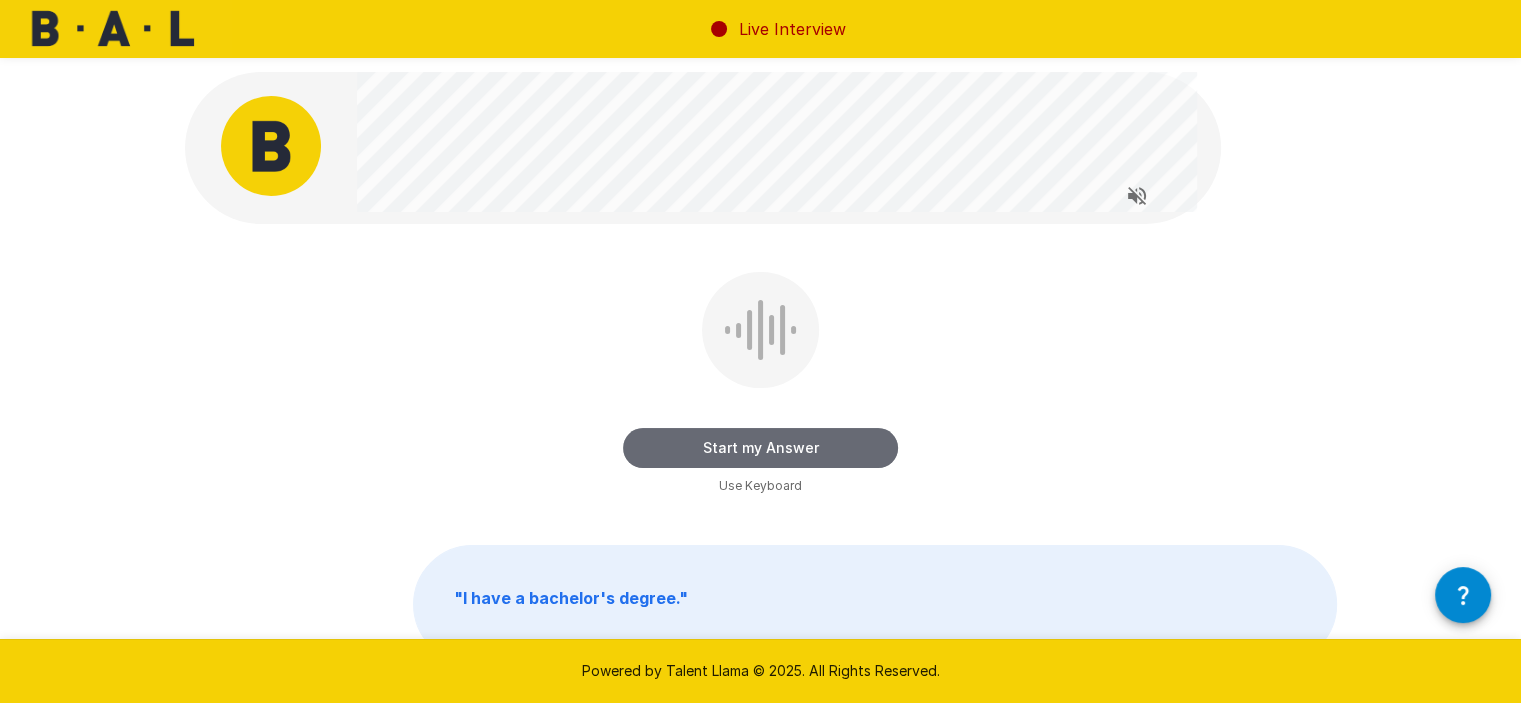 click on "Start my Answer" at bounding box center (760, 448) 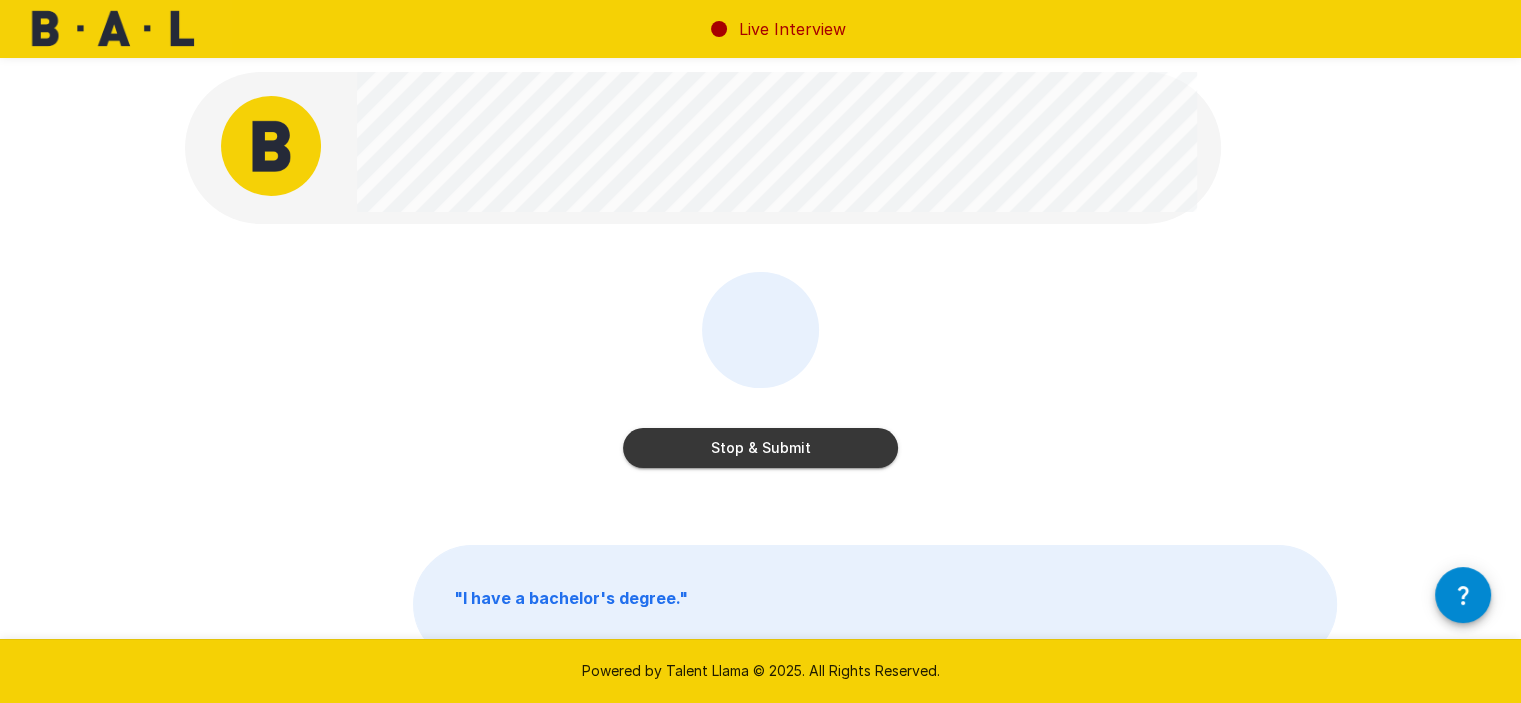 click on "Stop & Submit" at bounding box center (760, 448) 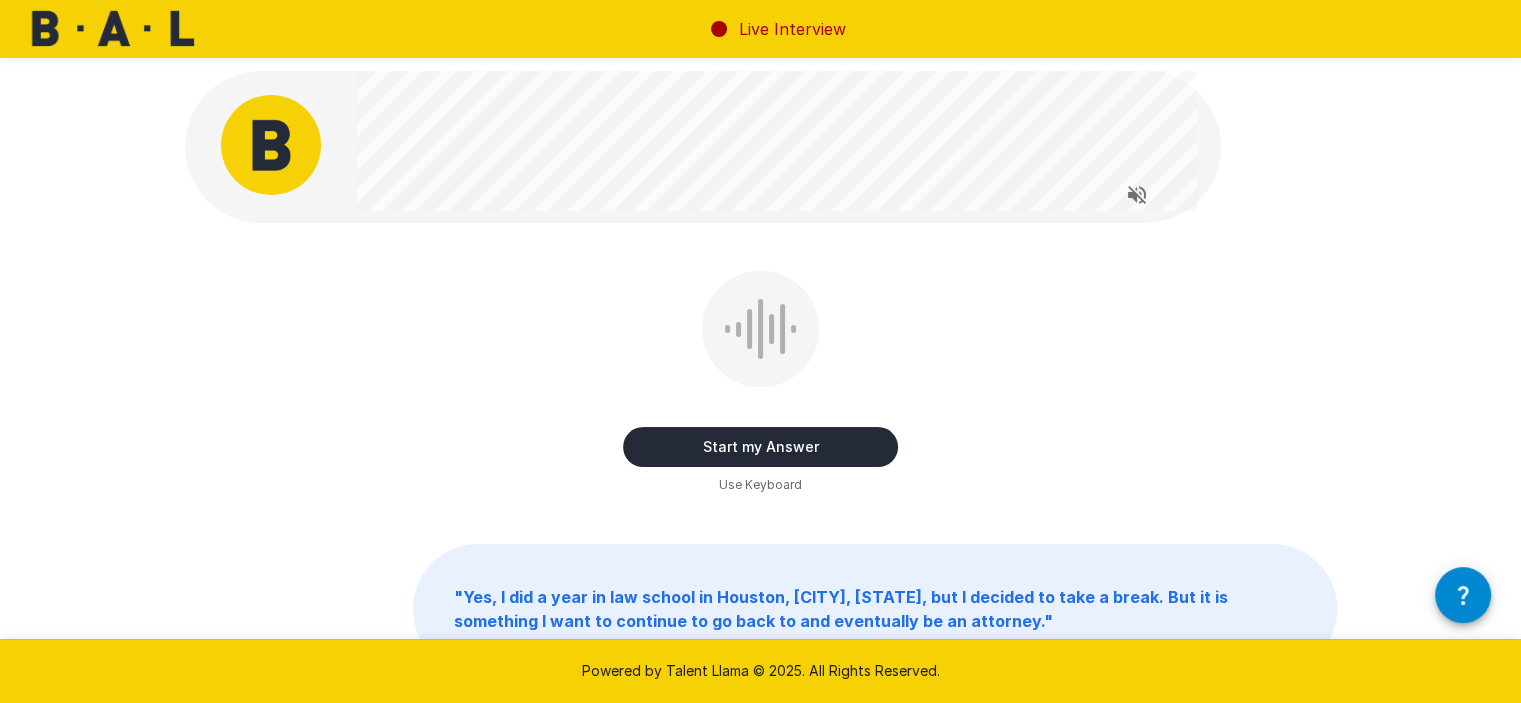 scroll, scrollTop: 0, scrollLeft: 0, axis: both 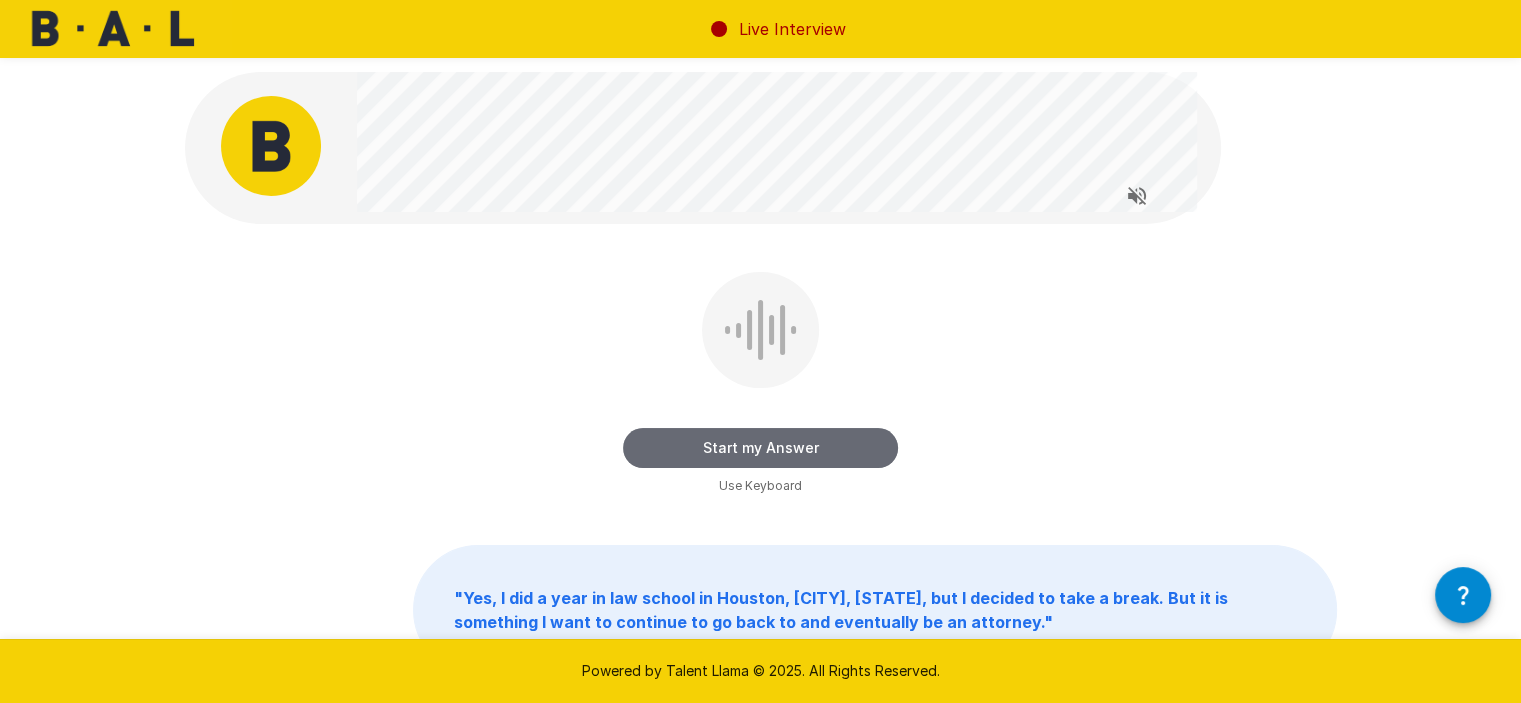 click on "Start my Answer" at bounding box center (760, 448) 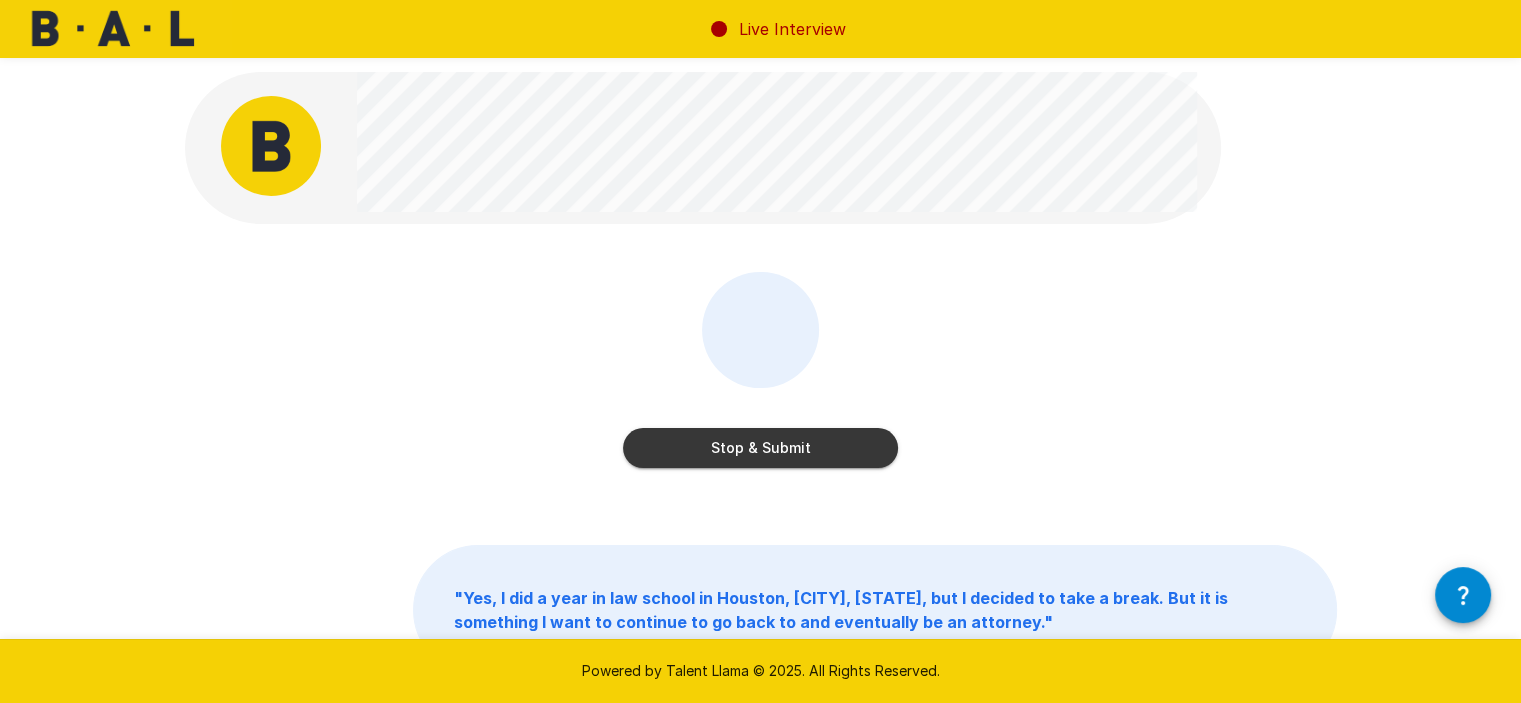 click on "Stop & Submit" at bounding box center [760, 448] 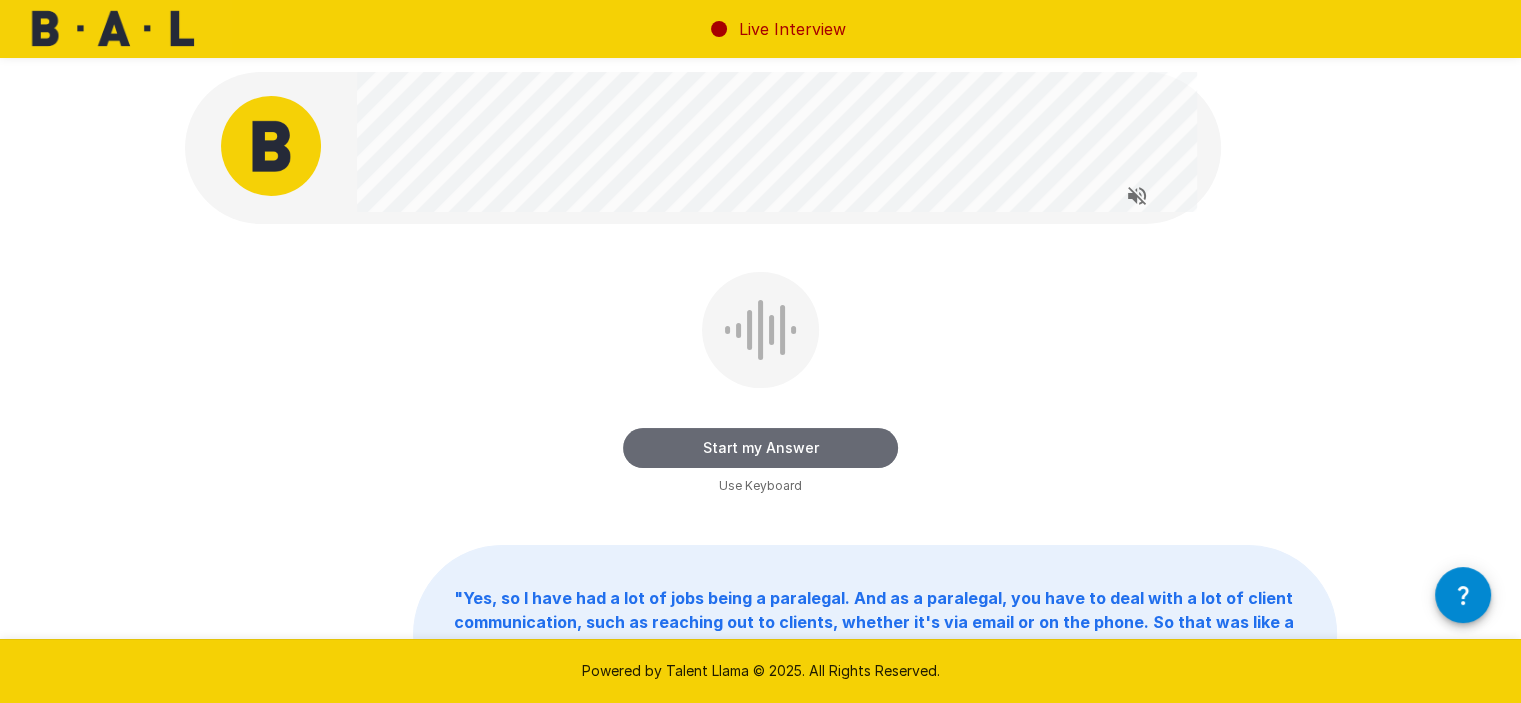 click on "Start my Answer" at bounding box center [760, 448] 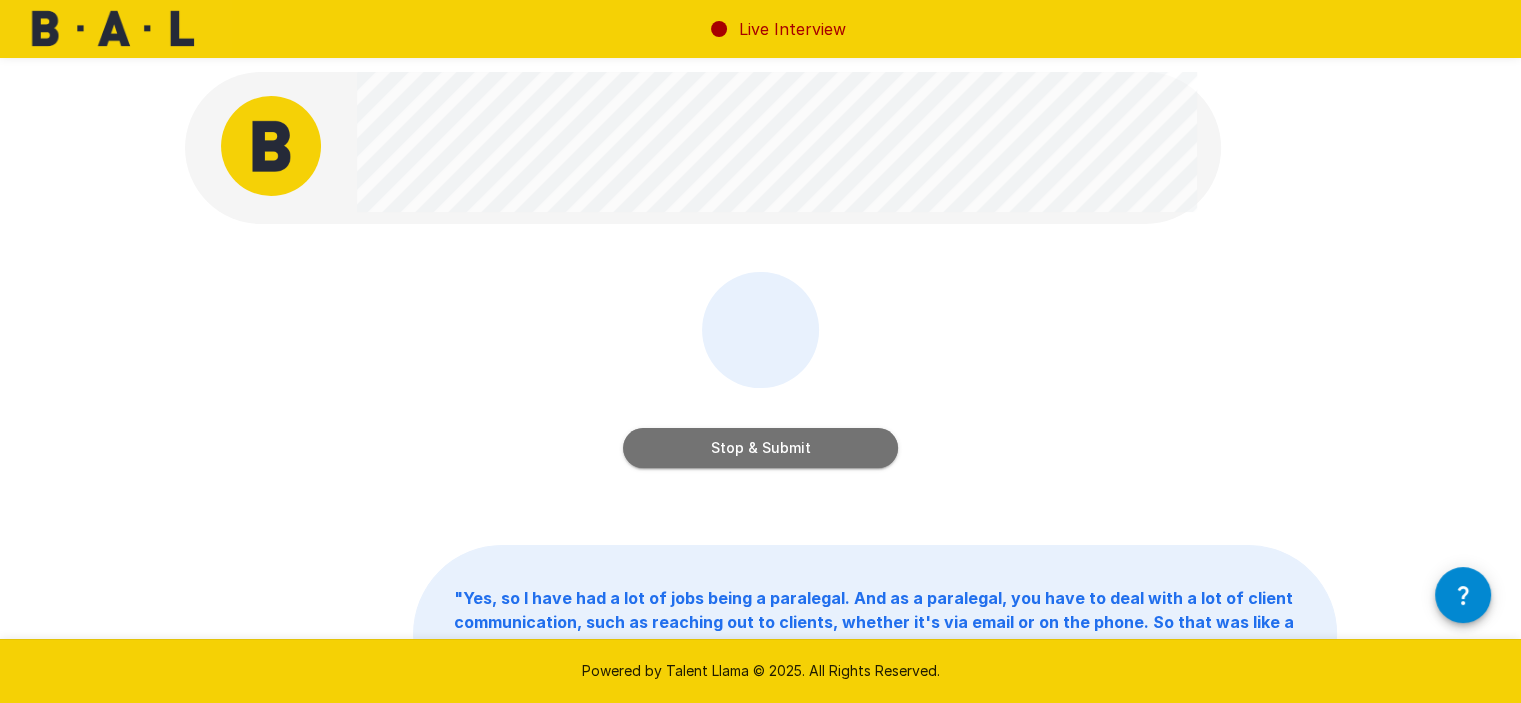 click on "Stop & Submit" at bounding box center (760, 448) 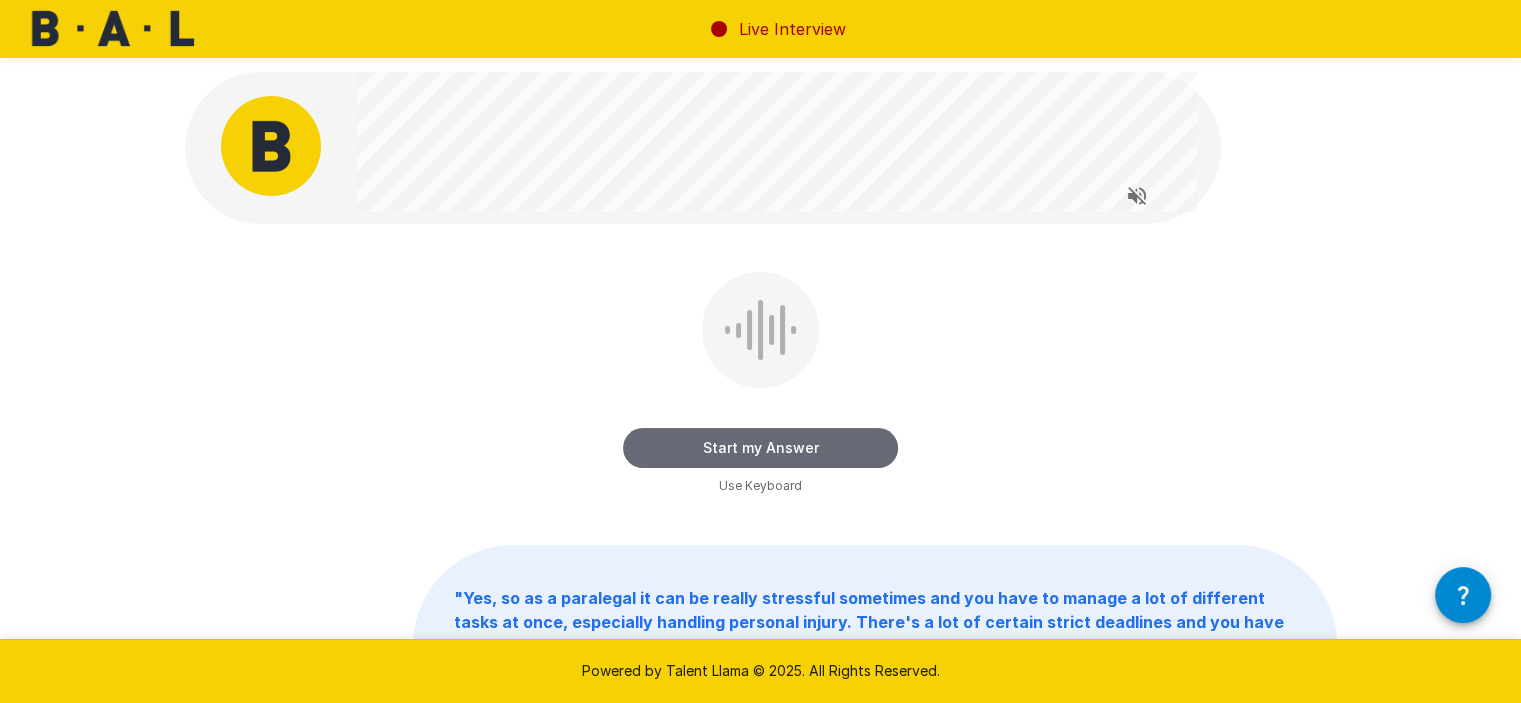 drag, startPoint x: 792, startPoint y: 445, endPoint x: 798, endPoint y: 462, distance: 18.027756 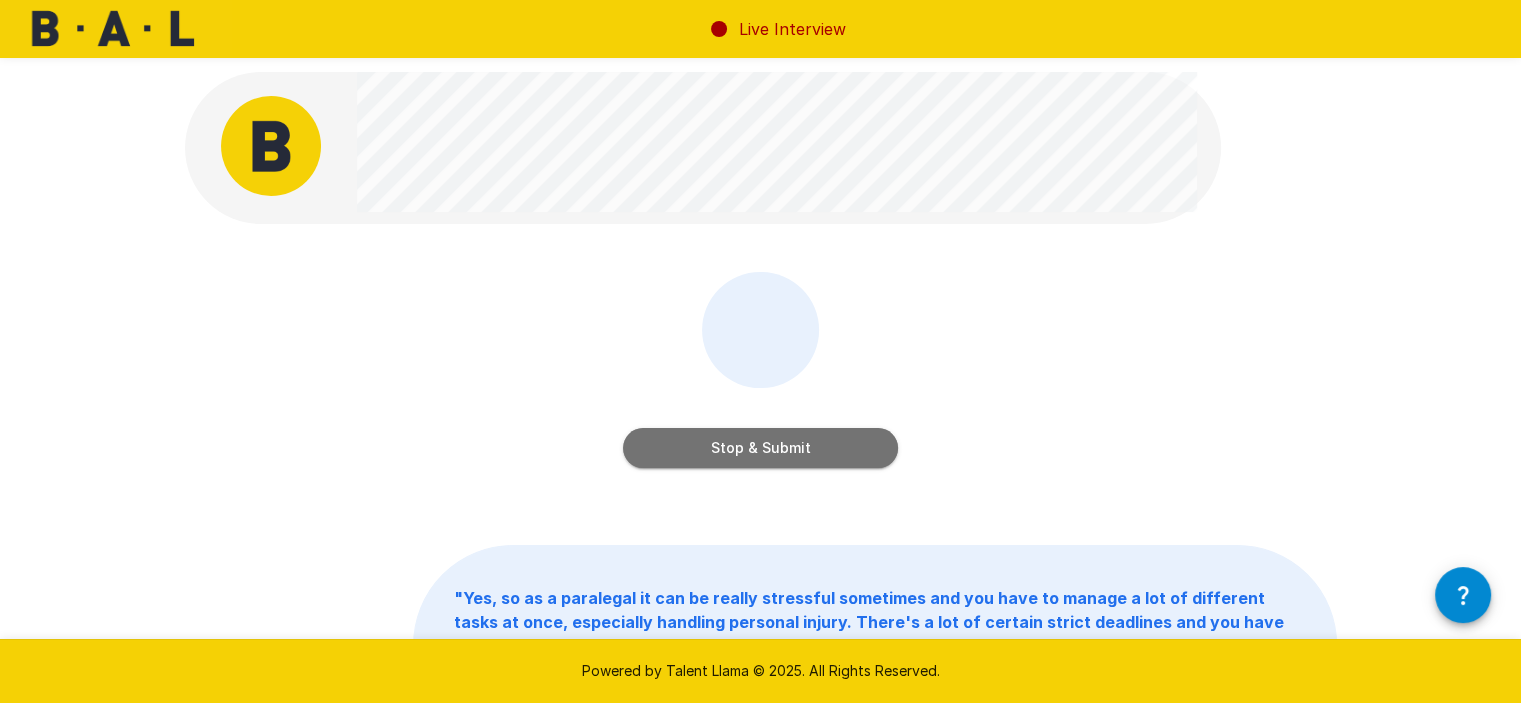 click on "Stop & Submit" at bounding box center [760, 448] 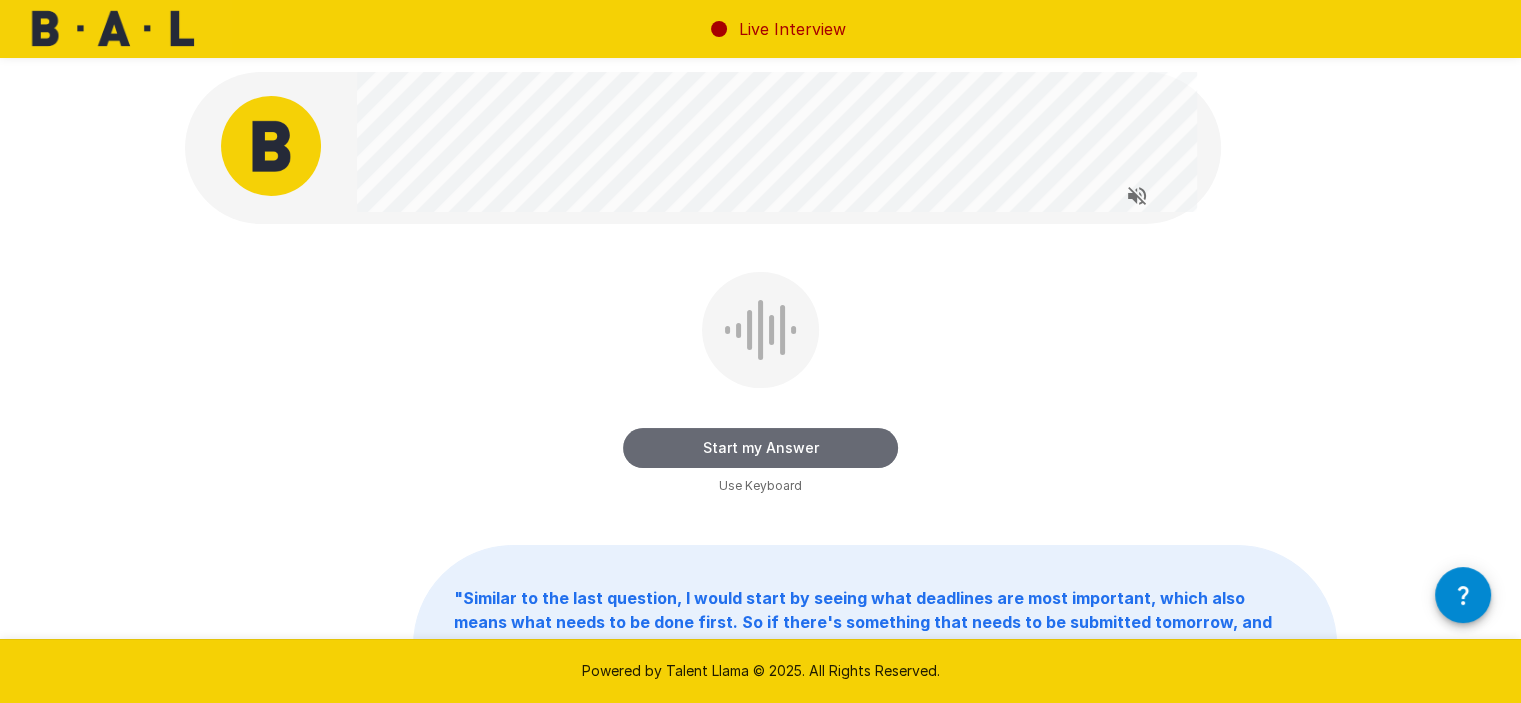 click on "Start my Answer" at bounding box center (760, 448) 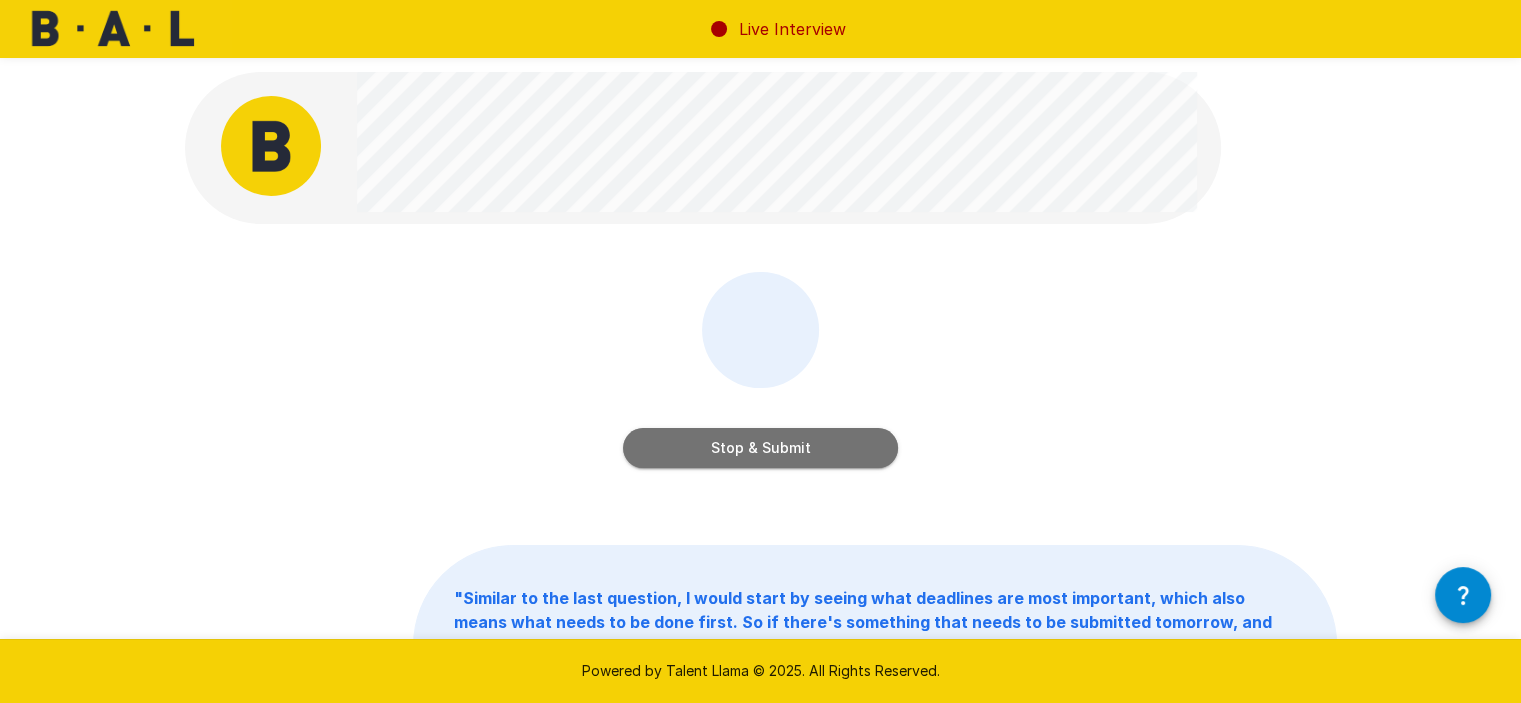 click on "Stop & Submit" at bounding box center (760, 448) 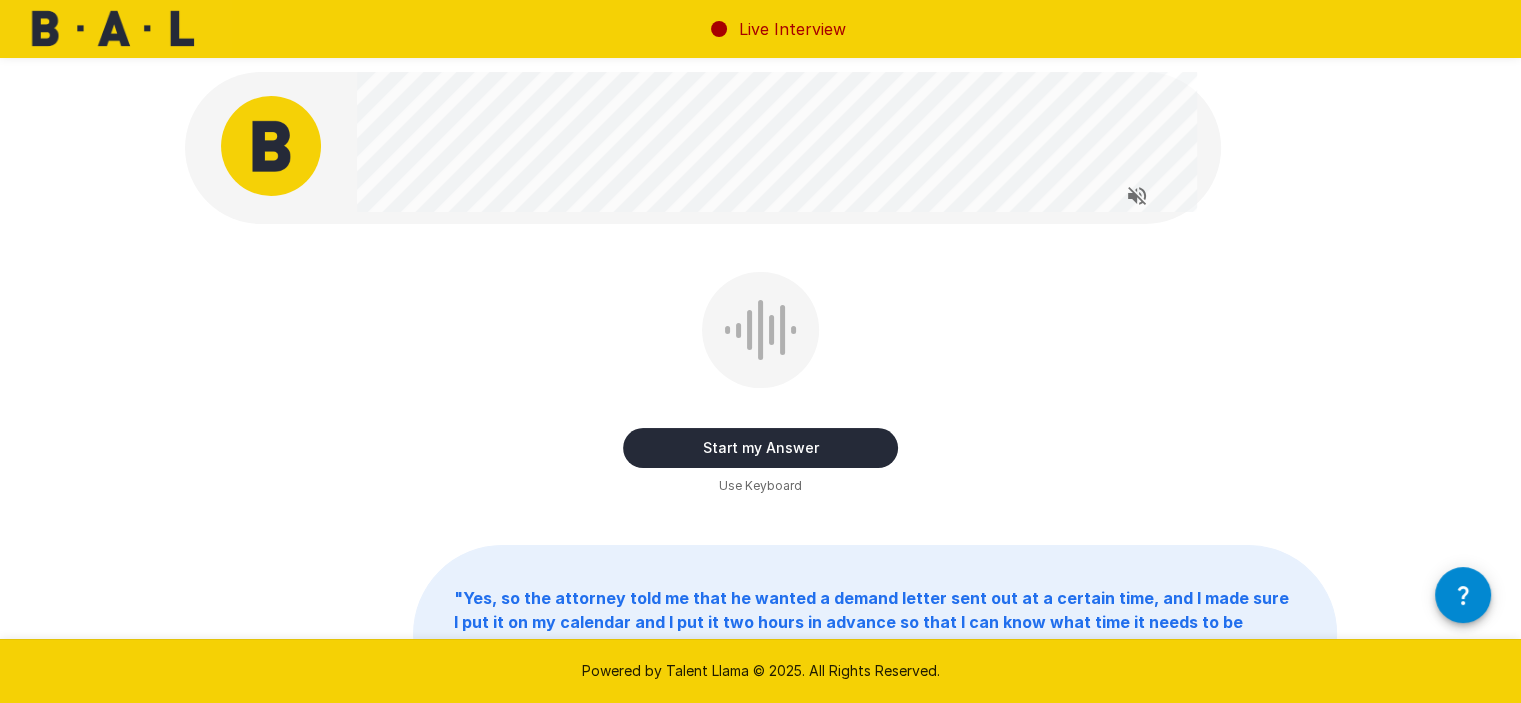 click on "Start my Answer" at bounding box center [760, 448] 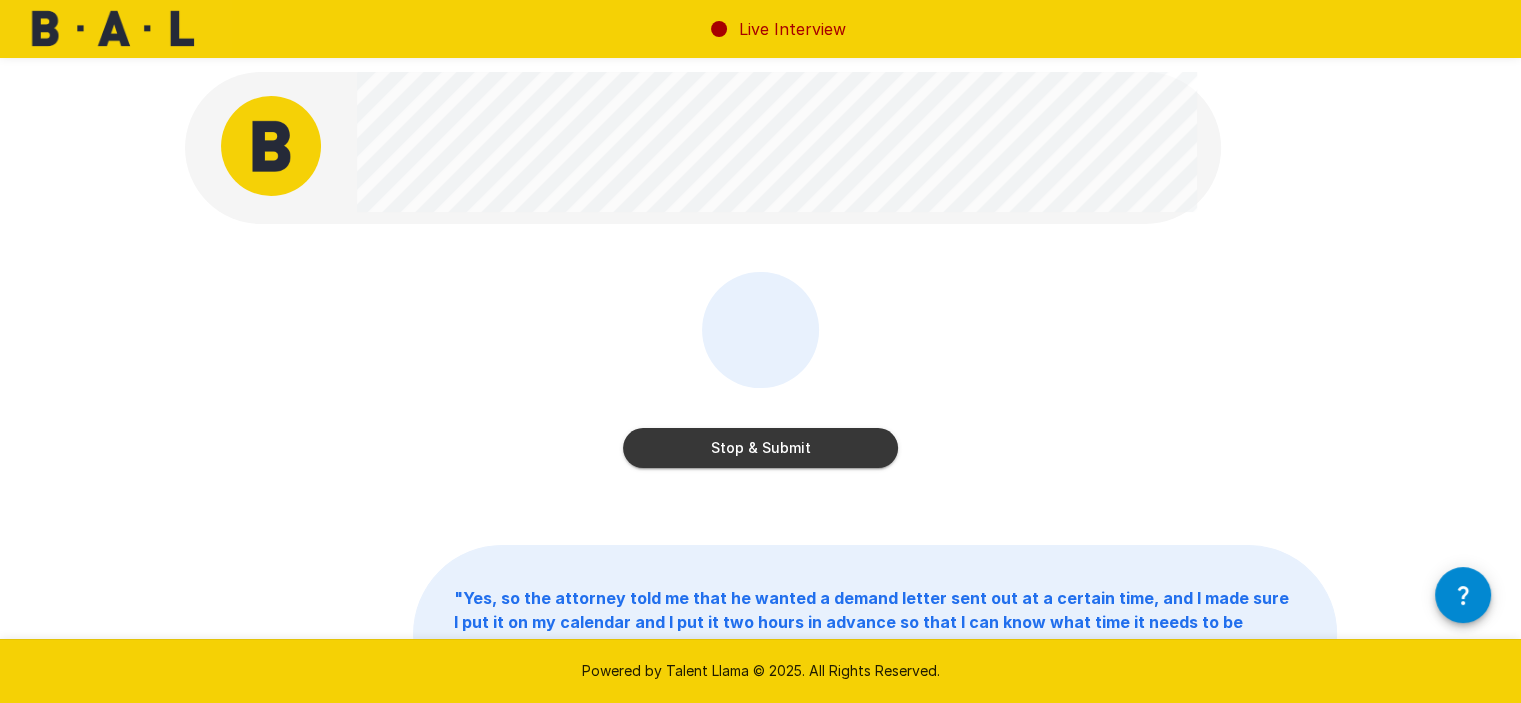click on "Stop & Submit" at bounding box center (760, 448) 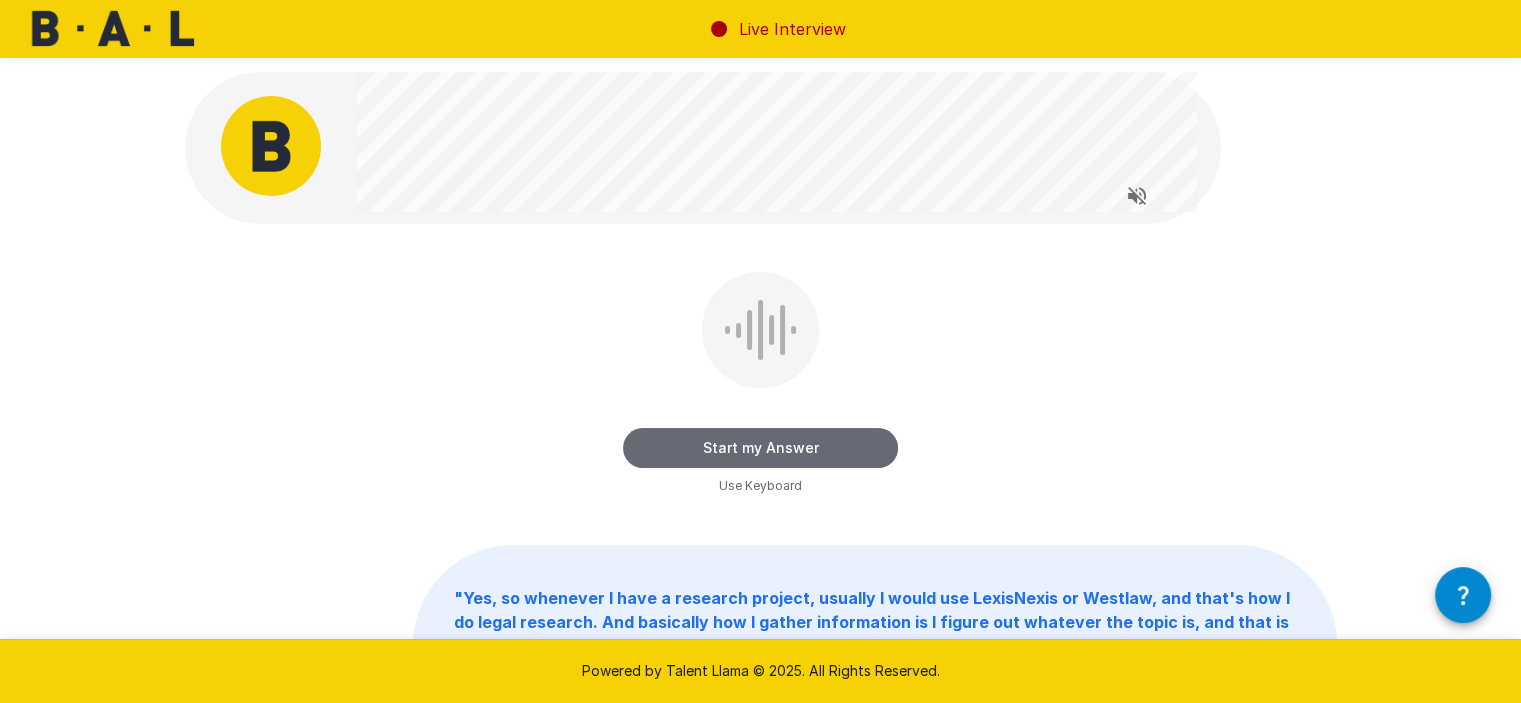 click on "Start my Answer" at bounding box center [760, 448] 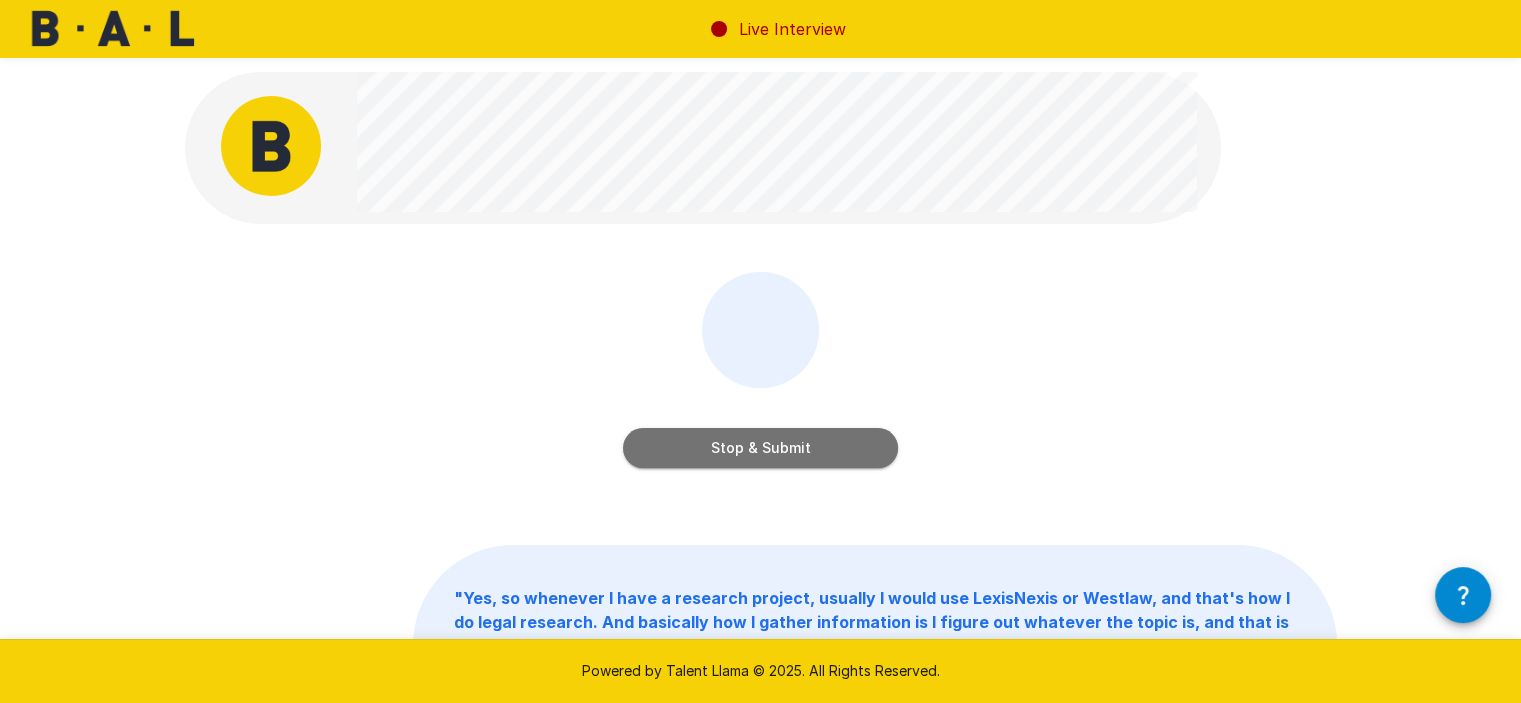click on "Stop & Submit" at bounding box center [760, 448] 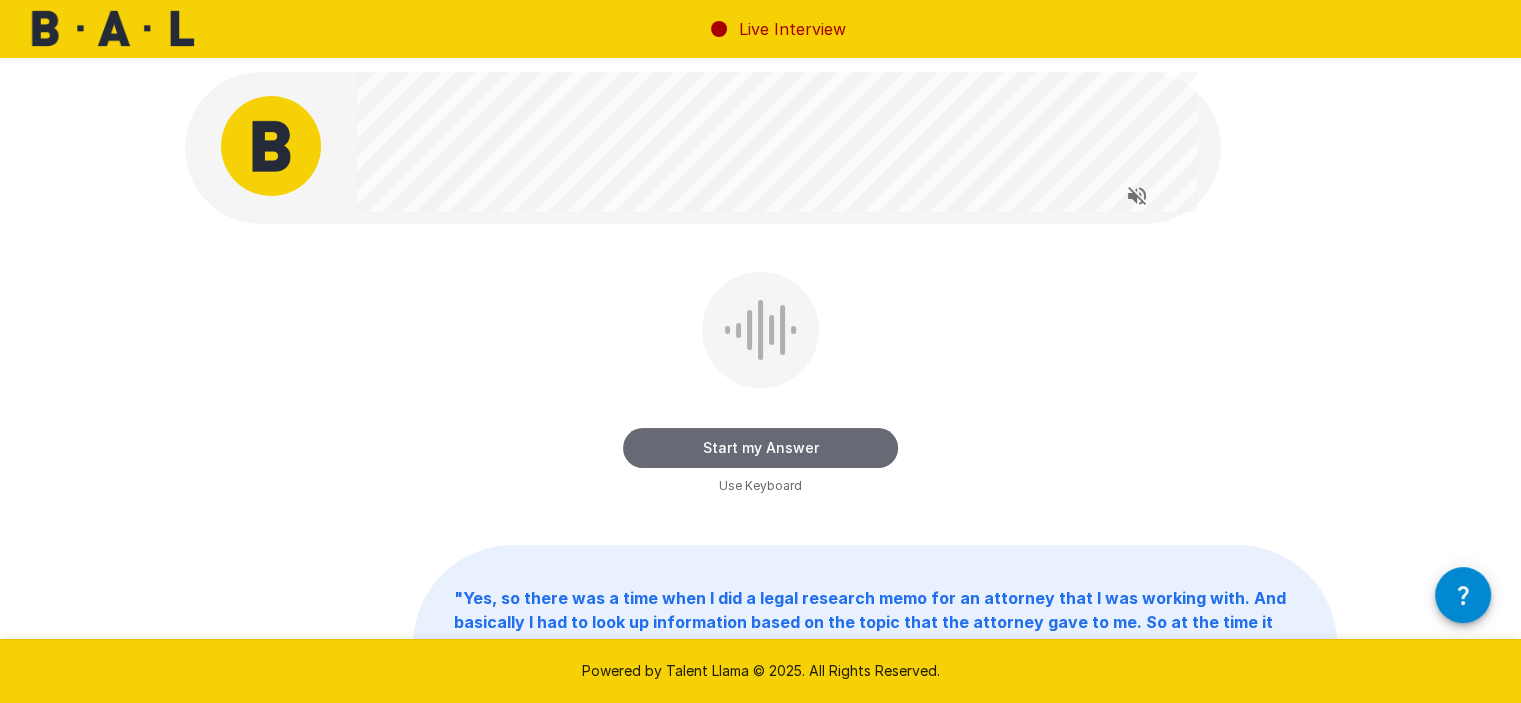 click on "Start my Answer" at bounding box center (760, 448) 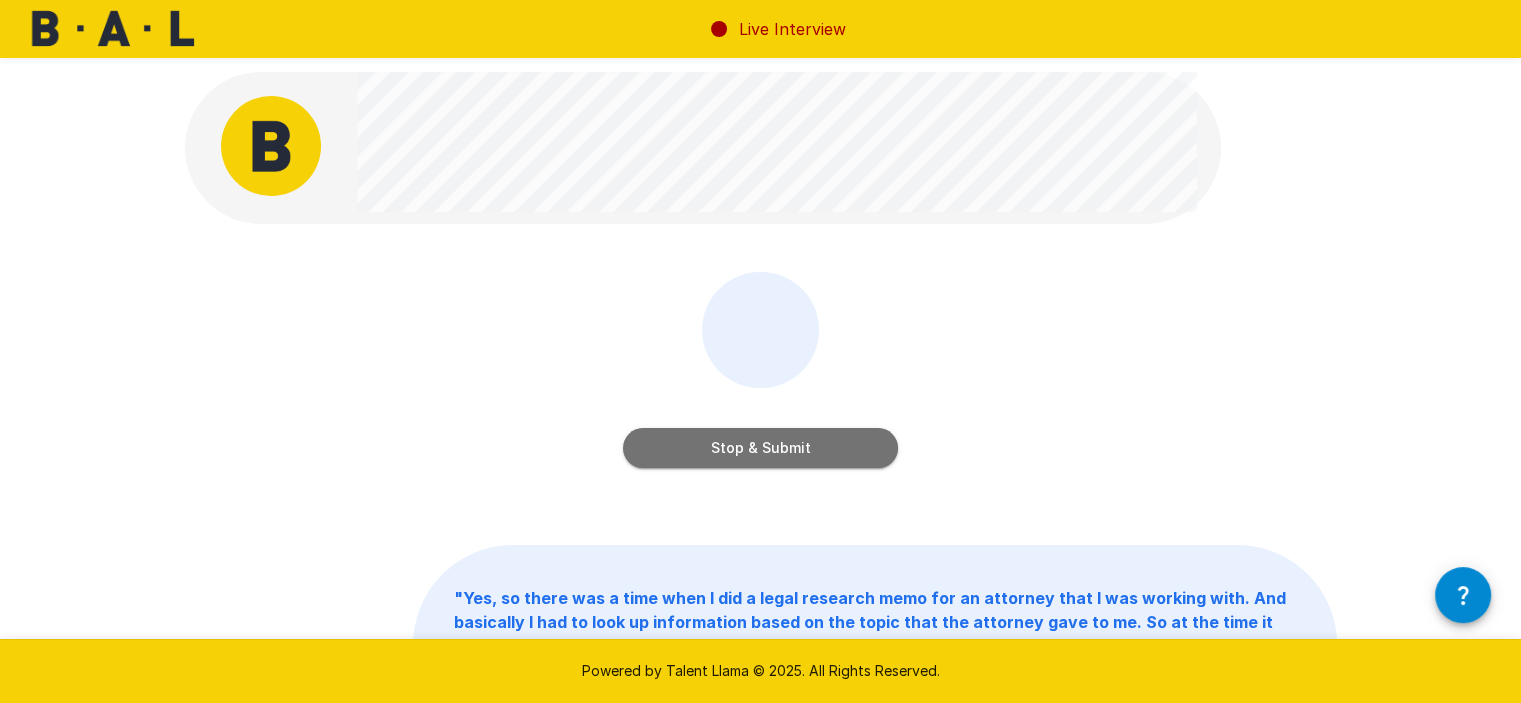 click on "Stop & Submit" at bounding box center [760, 448] 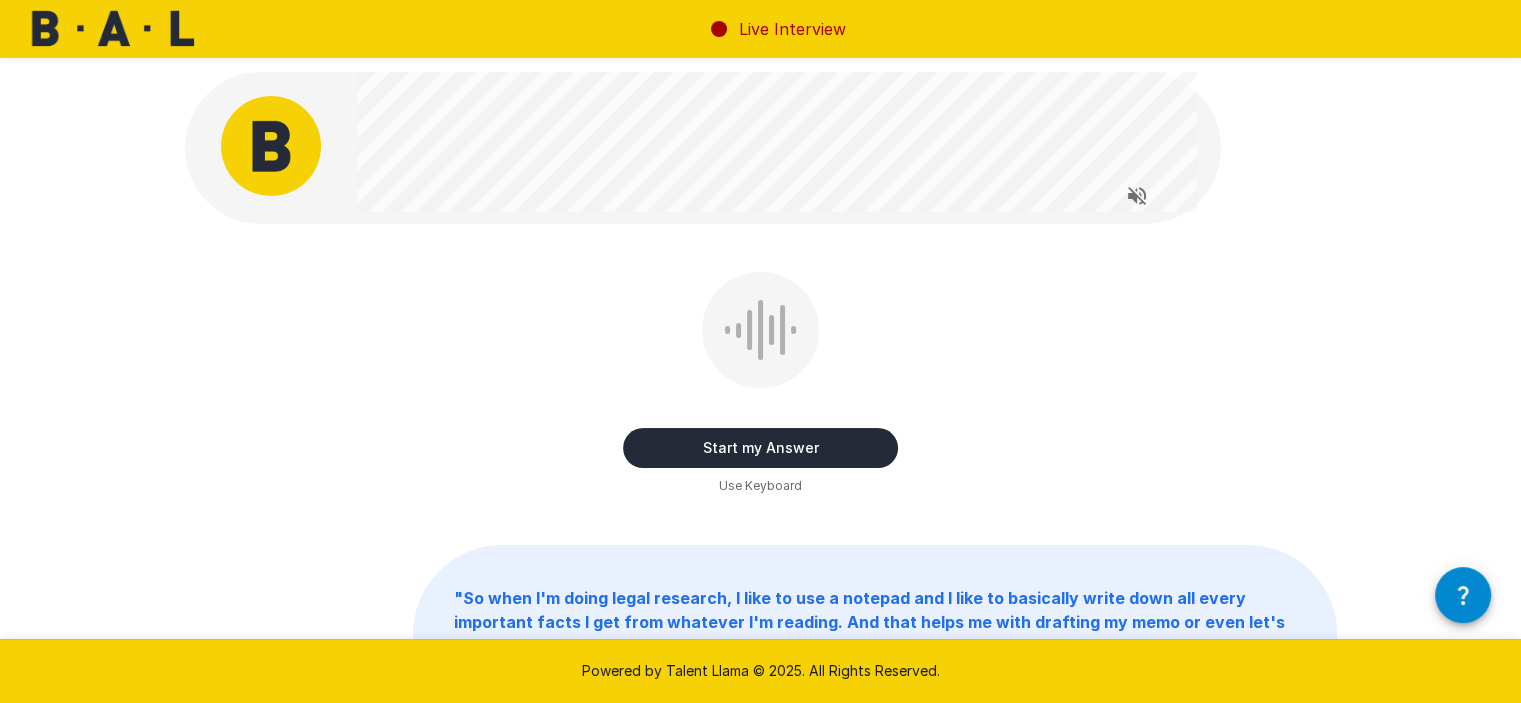click on "Start my Answer Use   Keyboard" at bounding box center [760, 384] 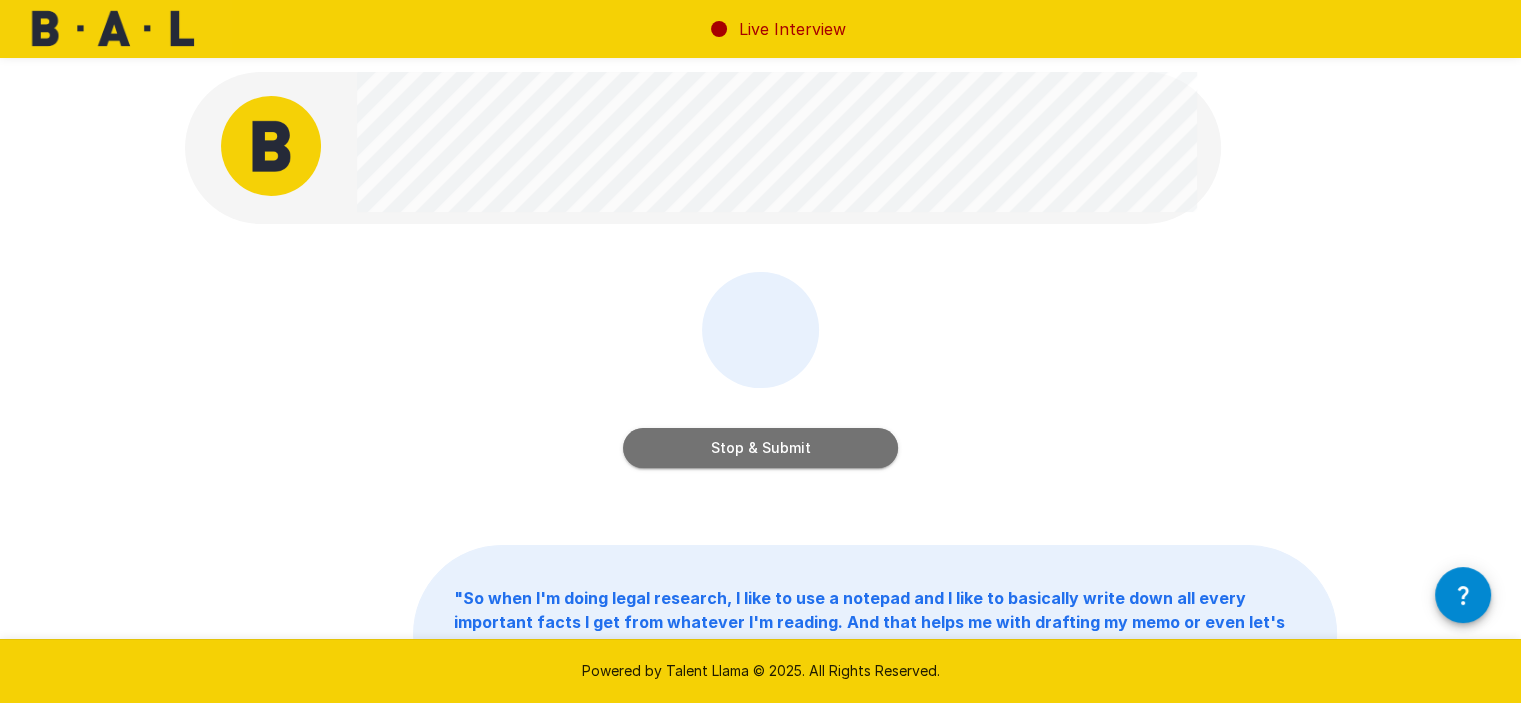 click on "Stop & Submit" at bounding box center [760, 448] 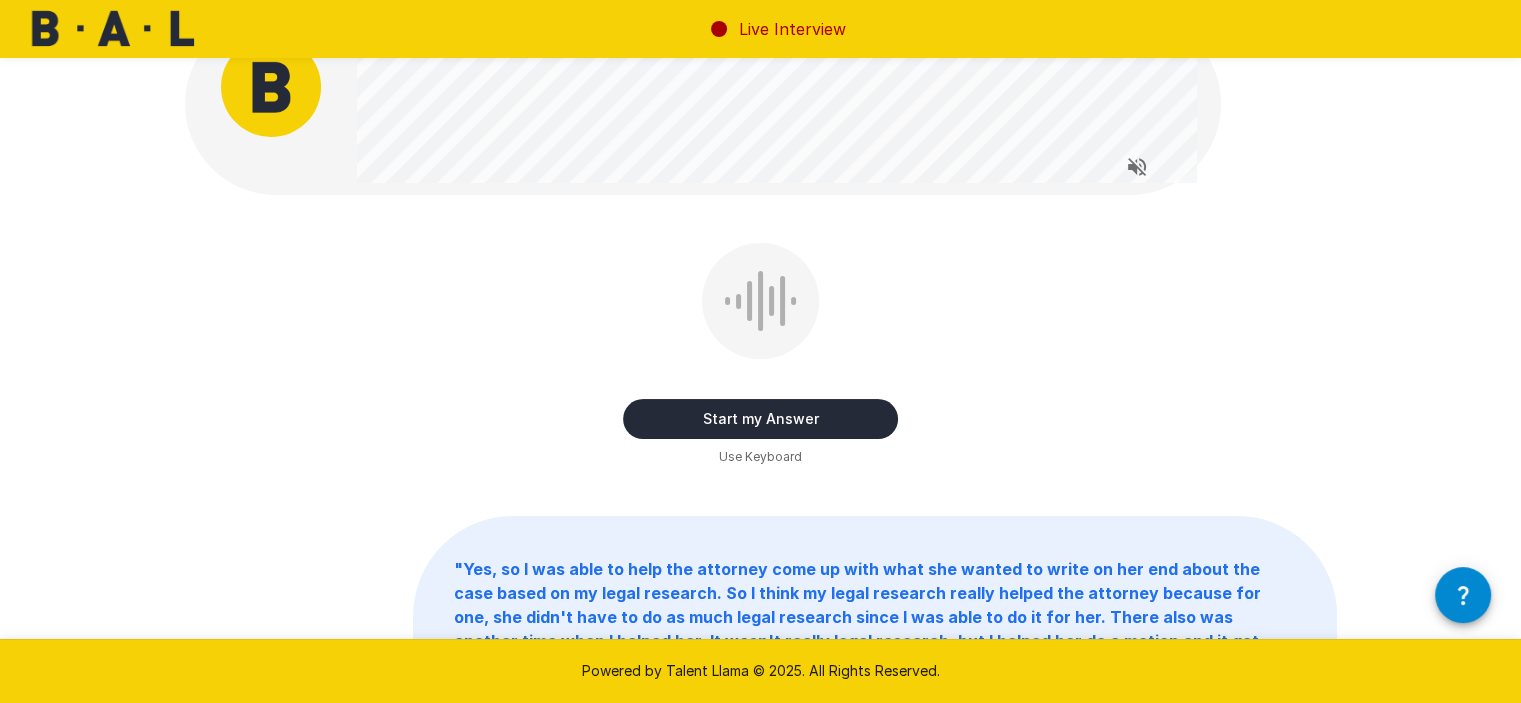 scroll, scrollTop: 0, scrollLeft: 0, axis: both 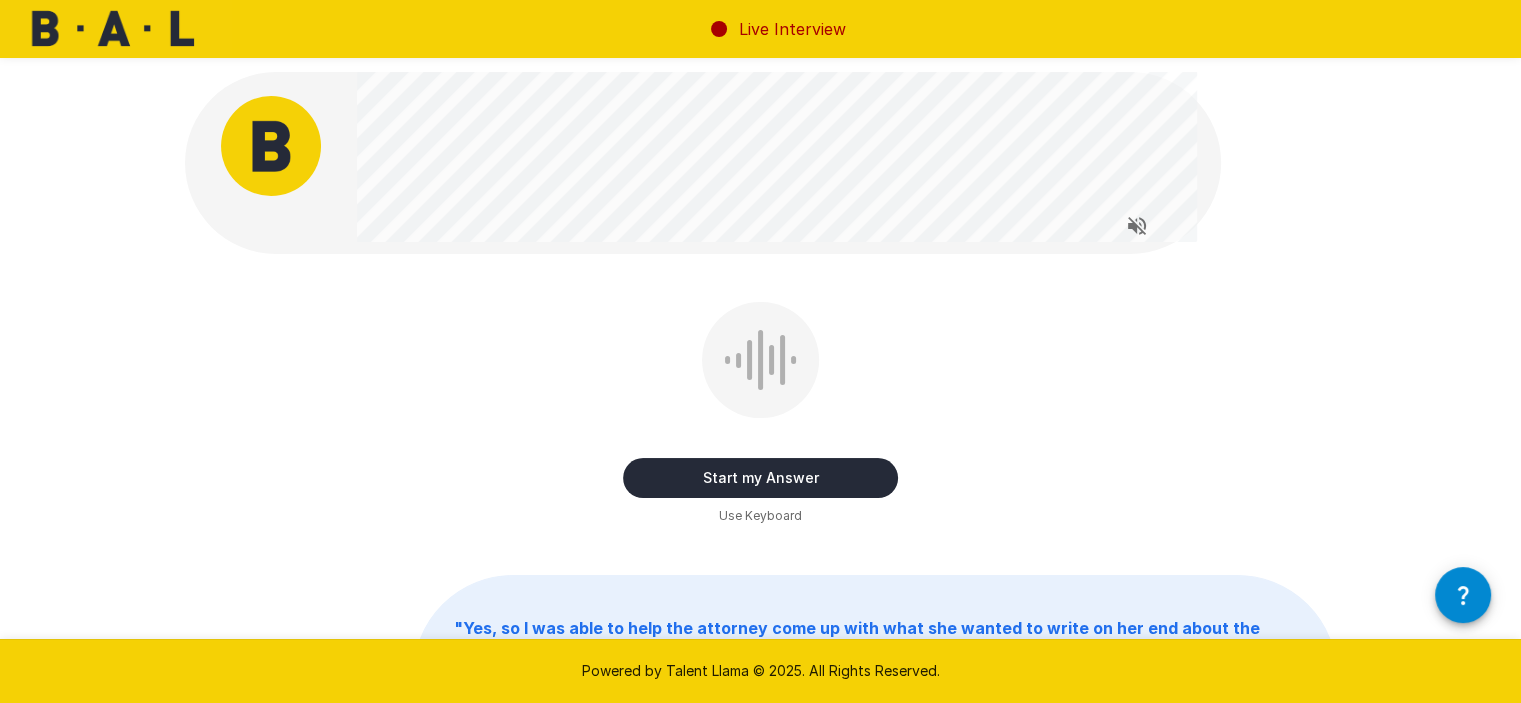 click on "Start my Answer" at bounding box center (760, 478) 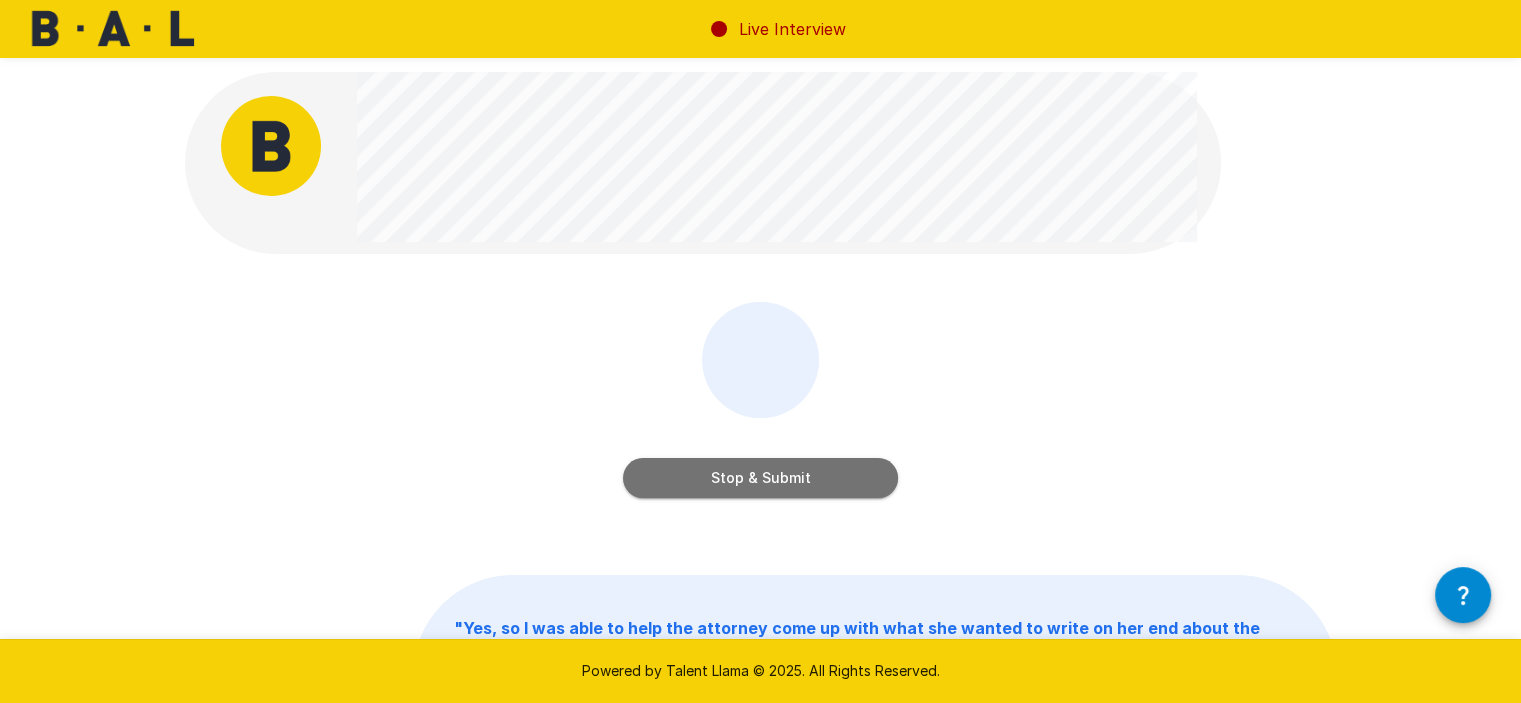 click on "Stop & Submit" at bounding box center [760, 478] 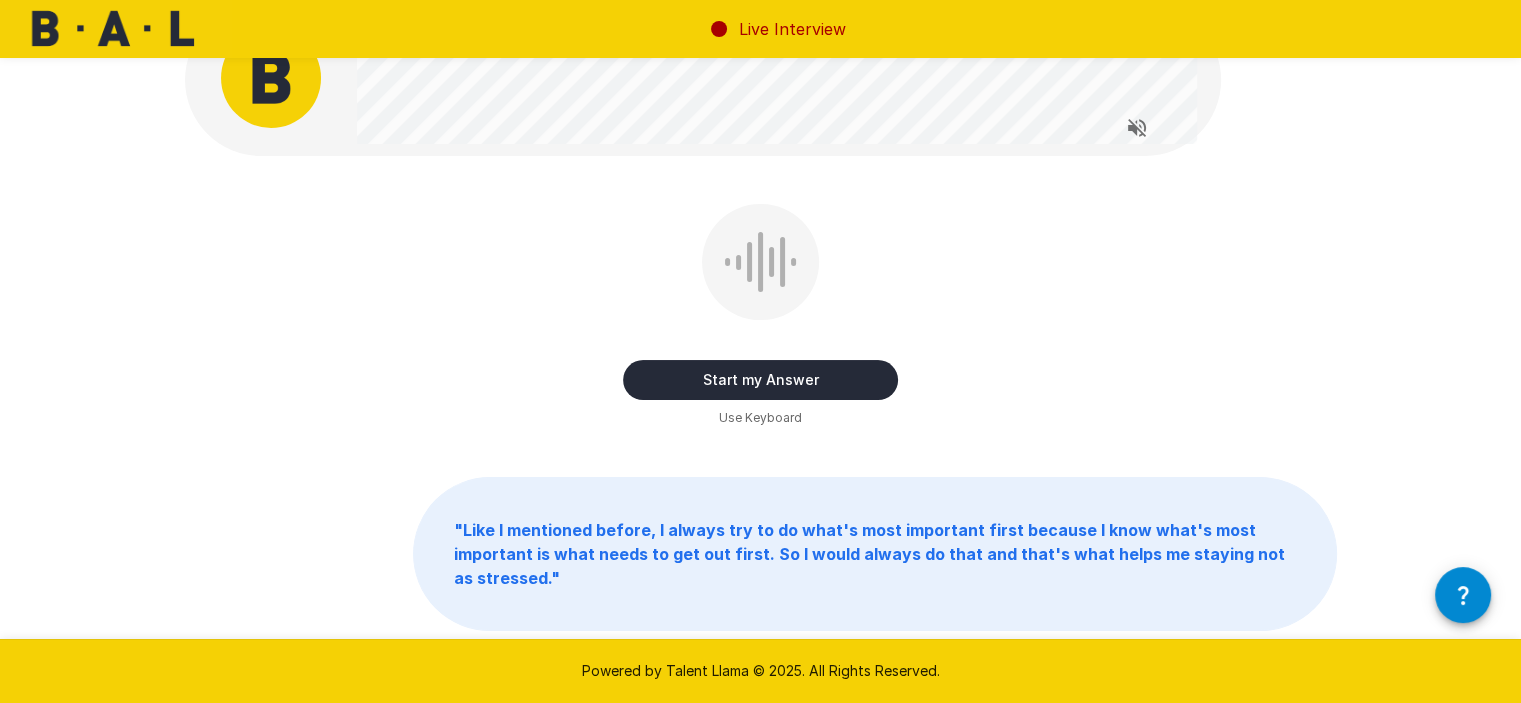scroll, scrollTop: 0, scrollLeft: 0, axis: both 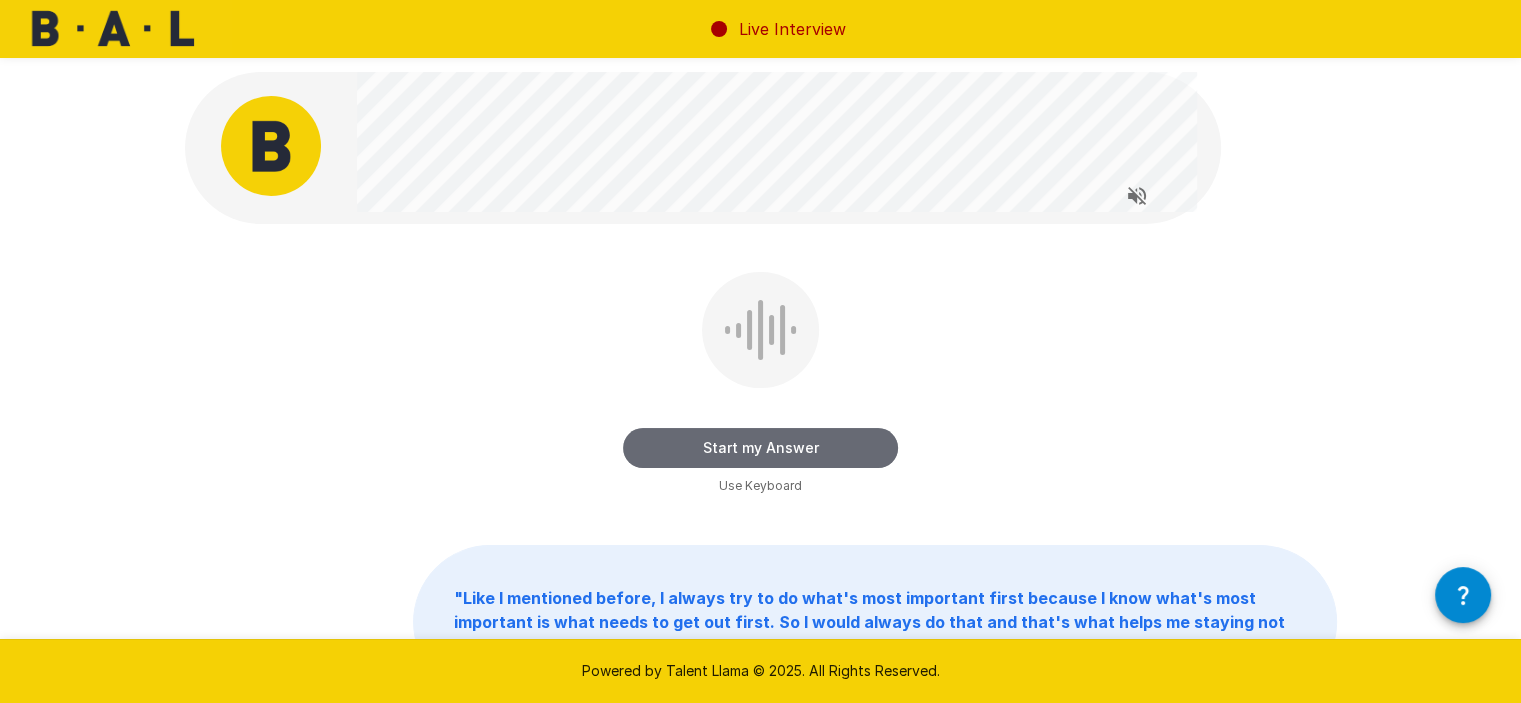 click on "Start my Answer" at bounding box center [760, 448] 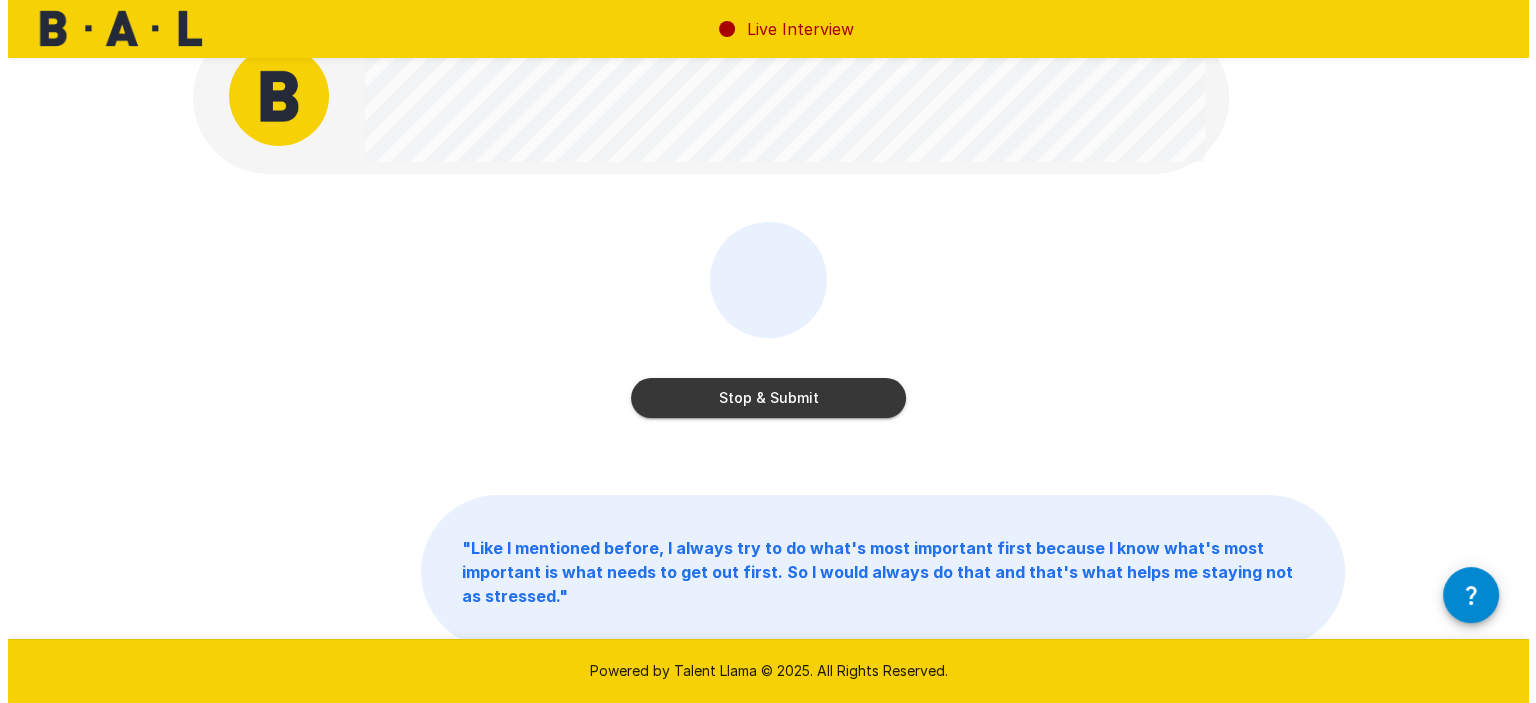 scroll, scrollTop: 0, scrollLeft: 0, axis: both 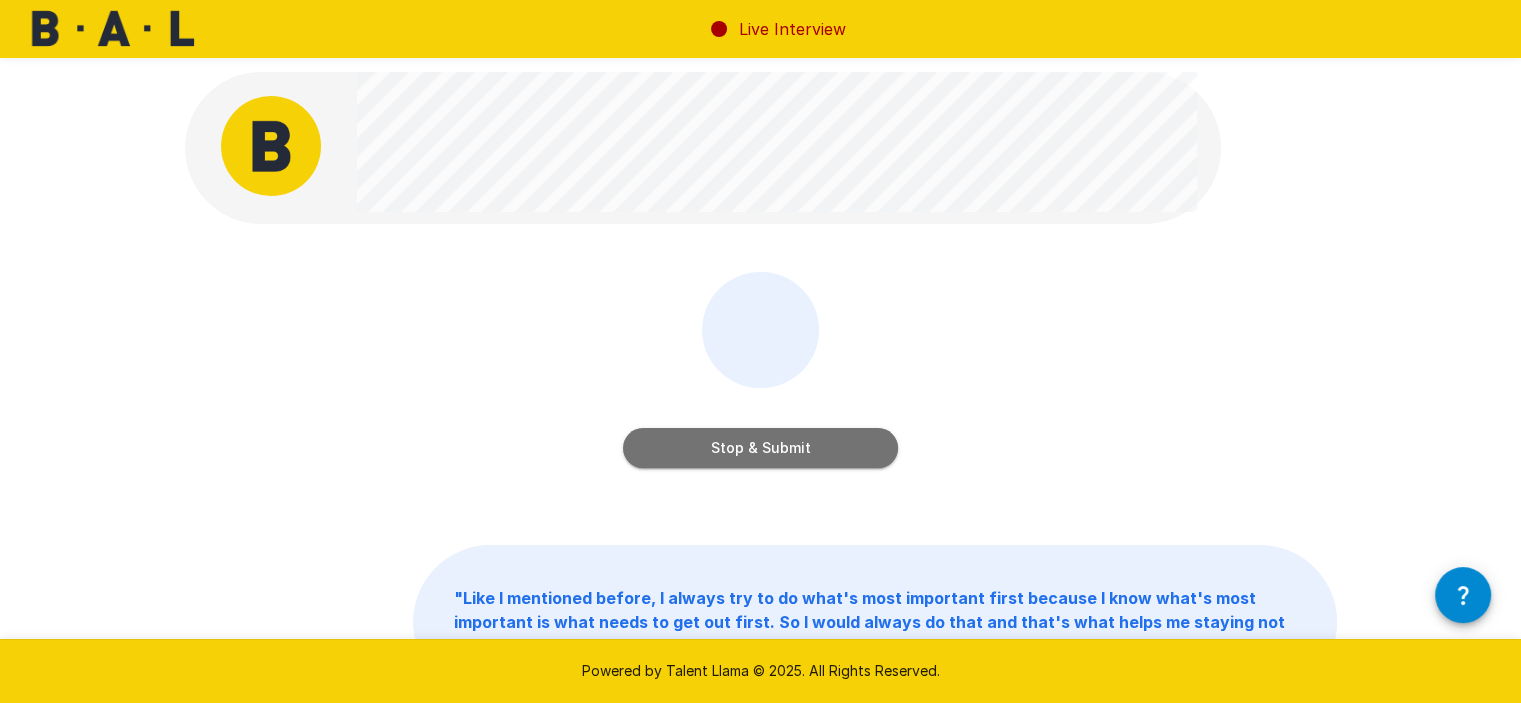click on "Stop & Submit" at bounding box center (760, 448) 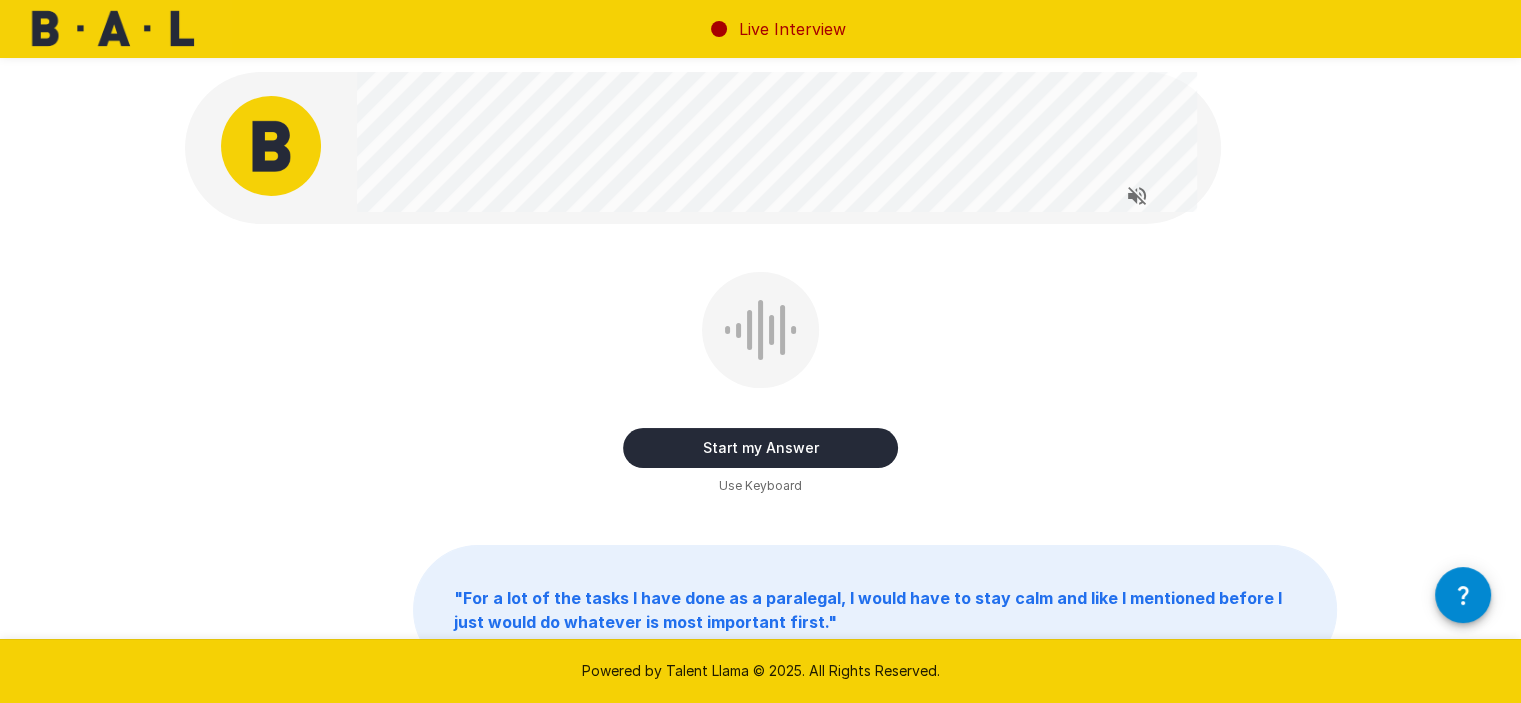 click on "Start my Answer" at bounding box center (760, 448) 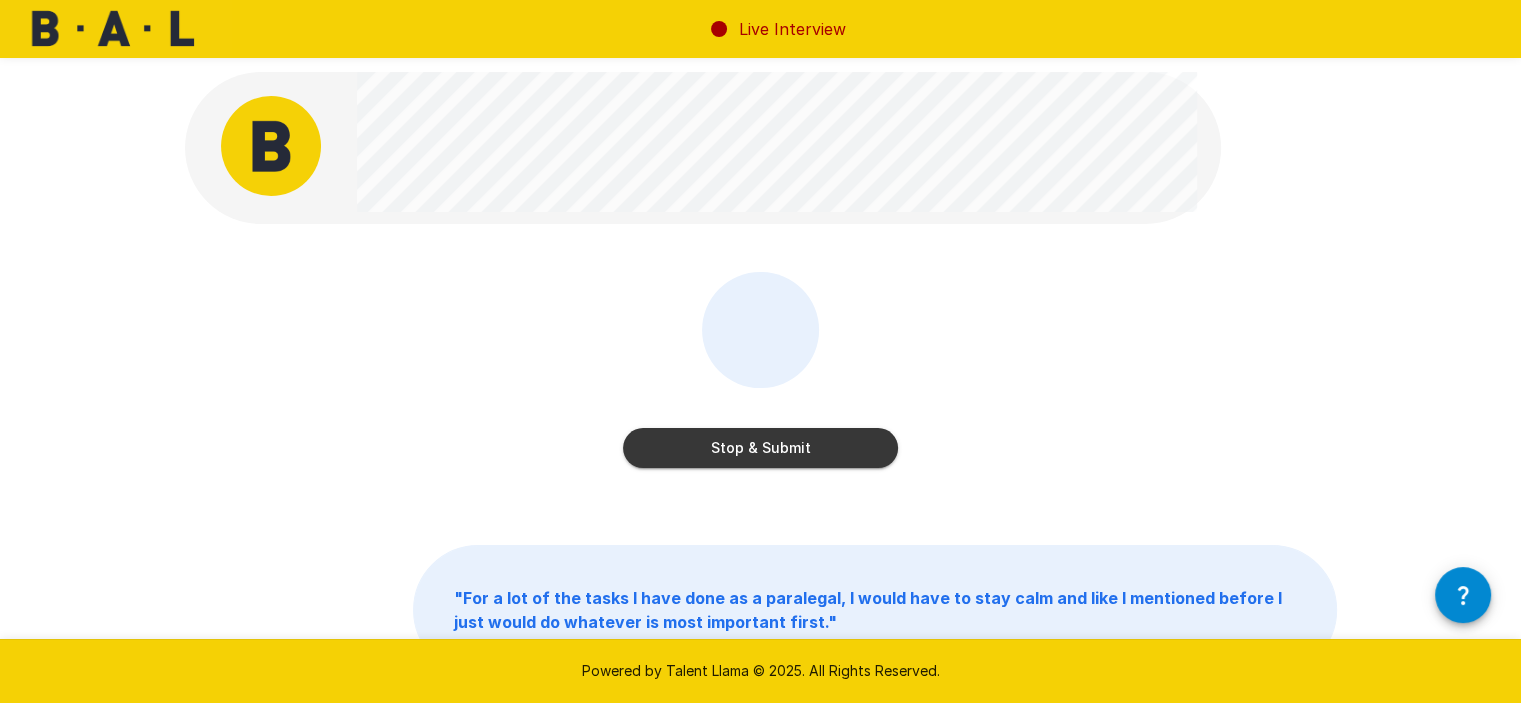 click on "Stop & Submit" at bounding box center (760, 448) 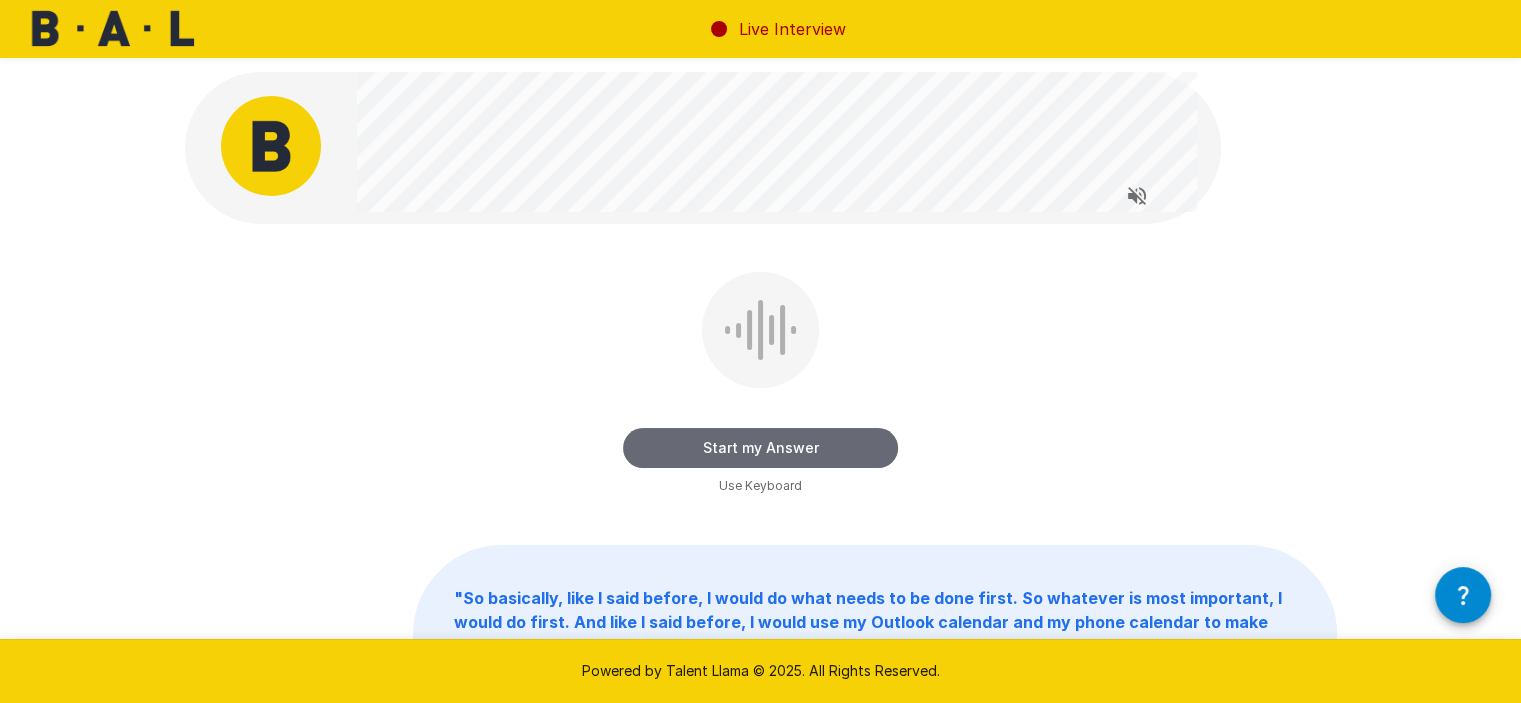 click on "Start my Answer" at bounding box center [760, 448] 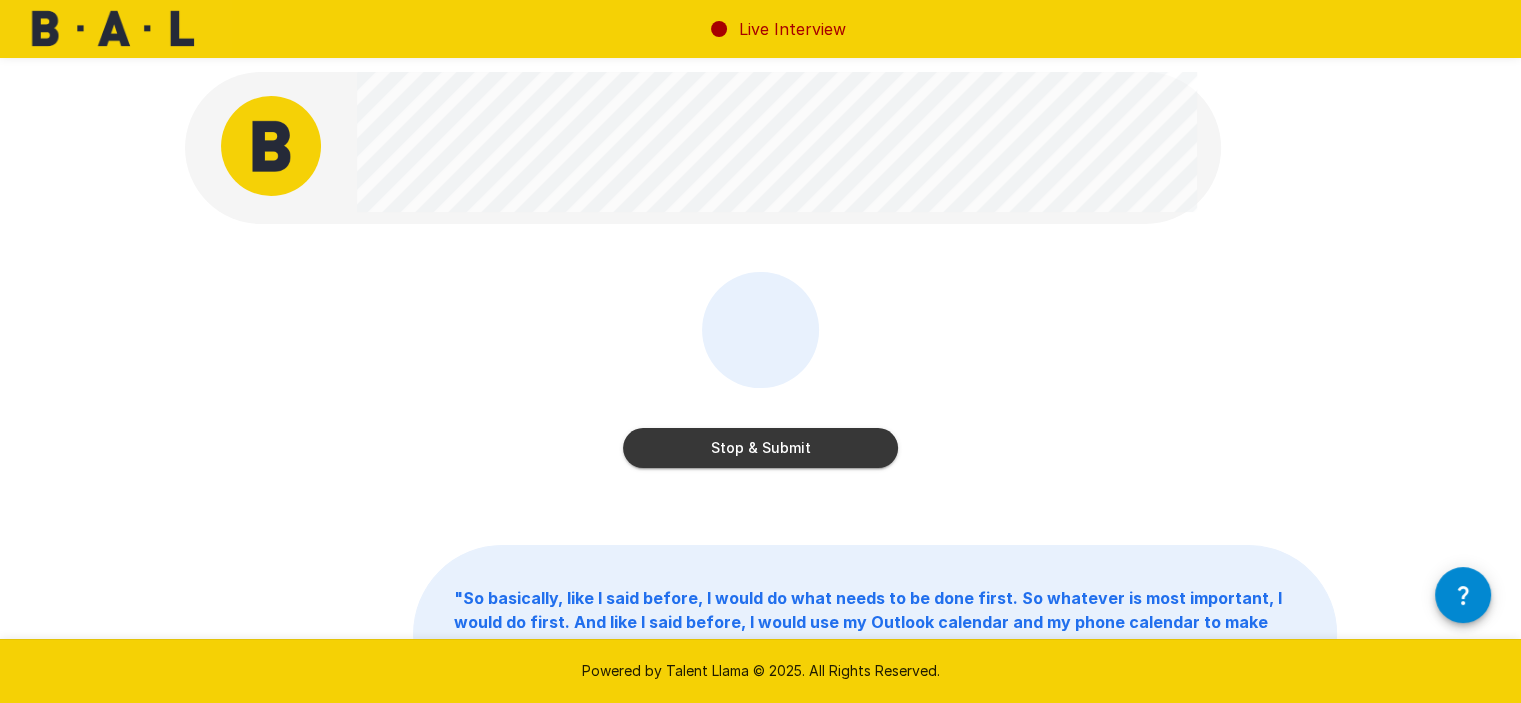 click on "Stop & Submit" at bounding box center [760, 448] 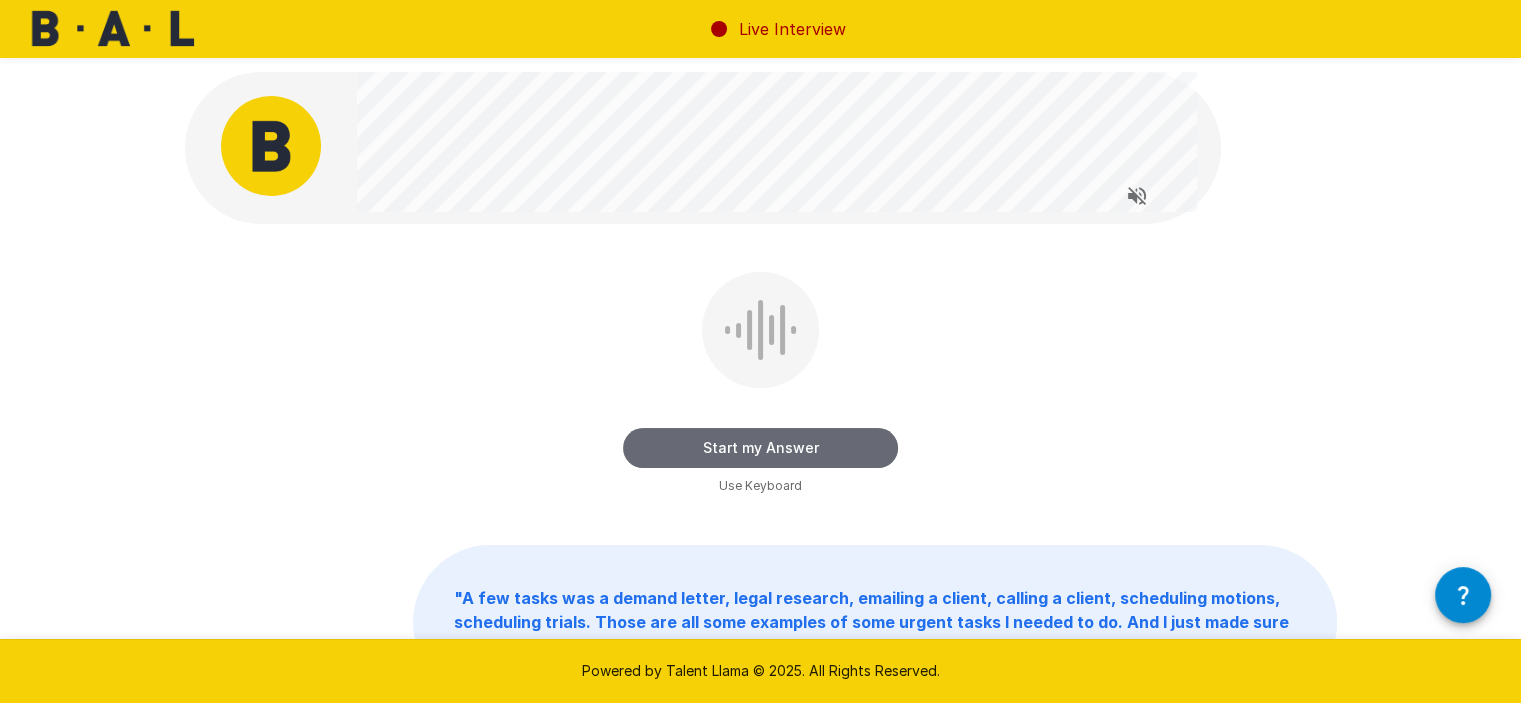 click on "Start my Answer" at bounding box center [760, 448] 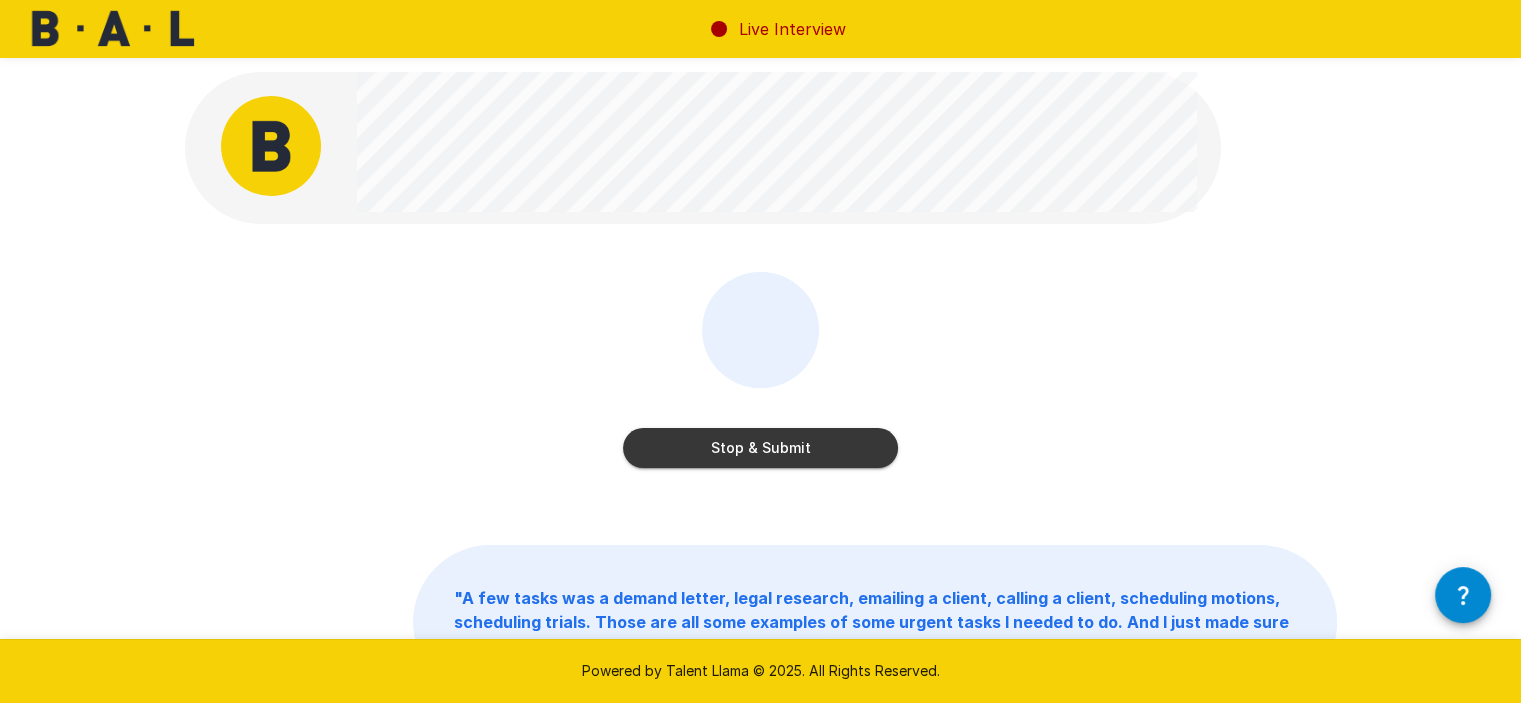 click on "Stop & Submit" at bounding box center [760, 448] 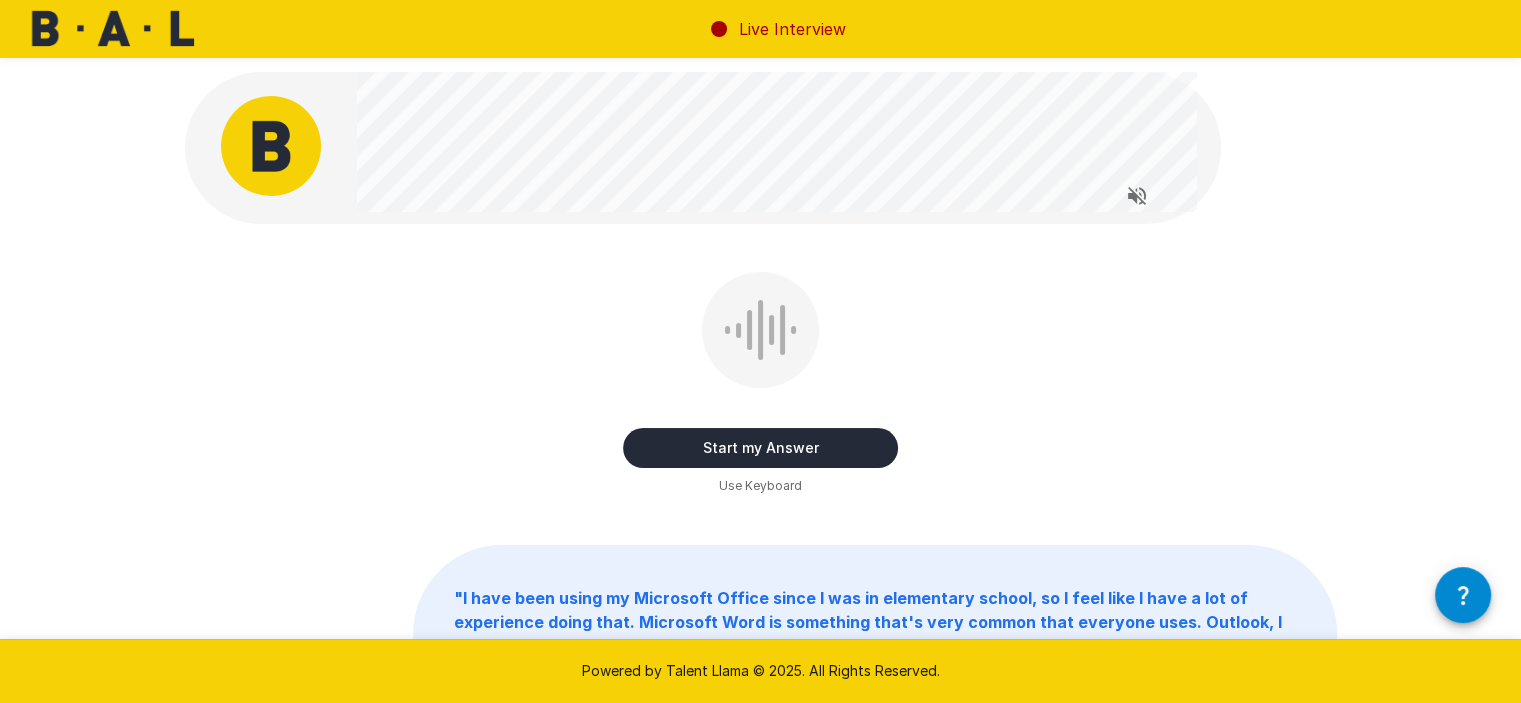 click on "Start my Answer" at bounding box center [760, 448] 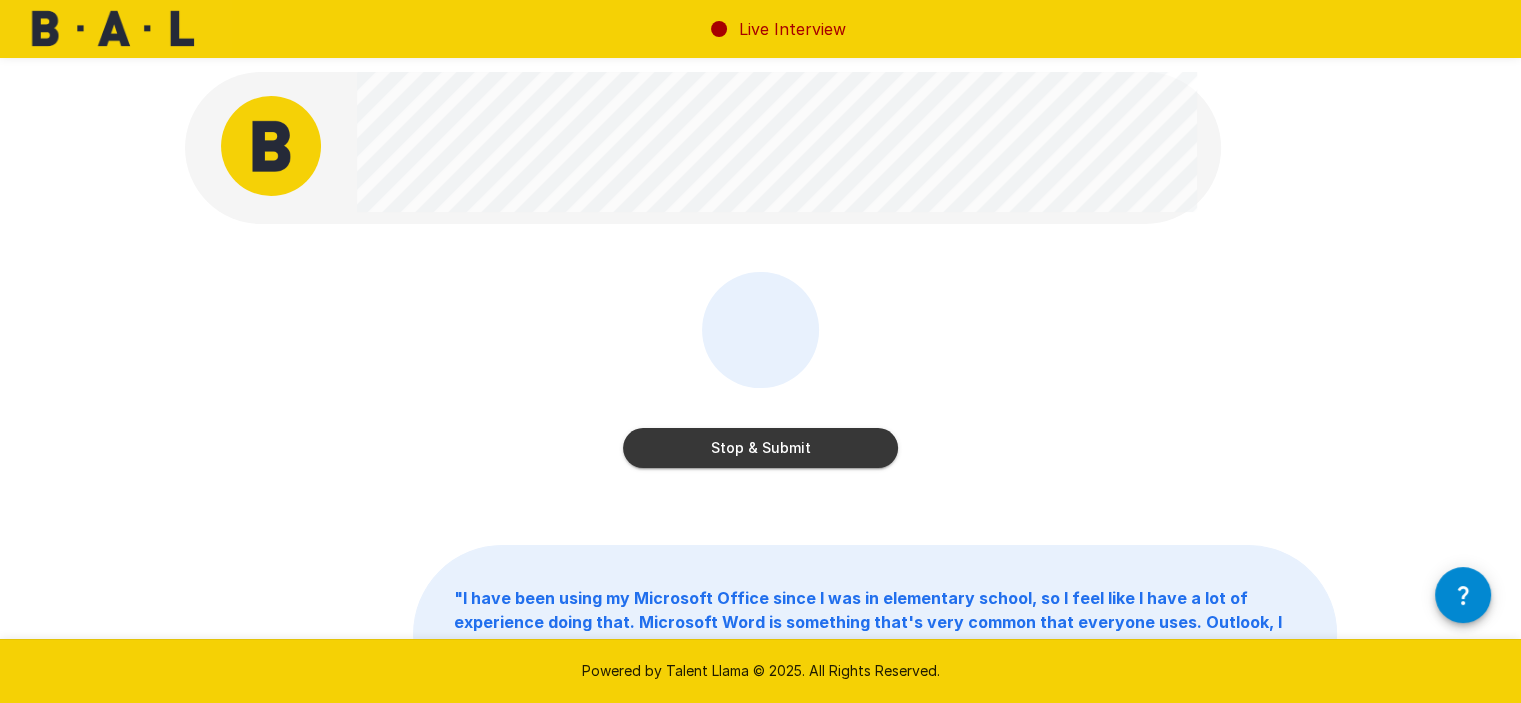 click on "Stop & Submit" at bounding box center (760, 448) 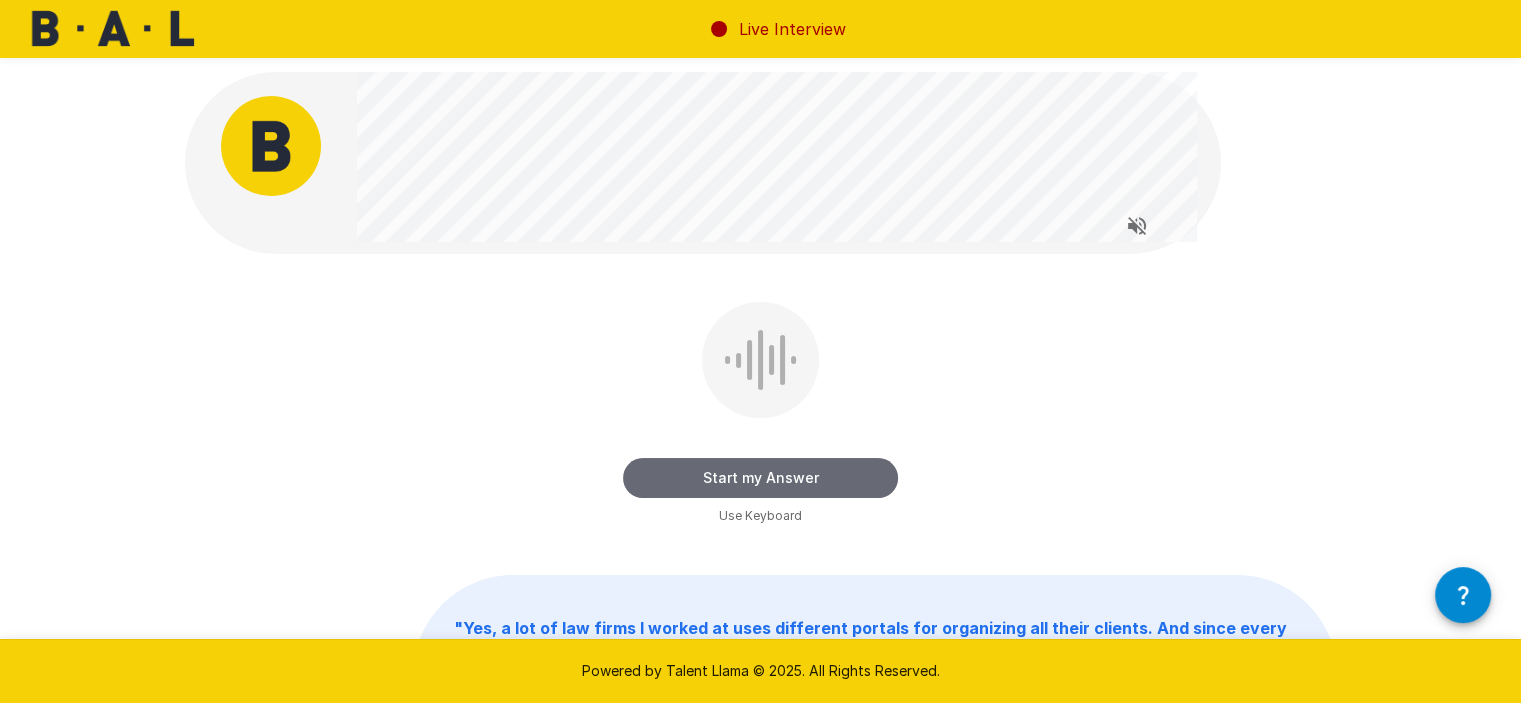 click on "Start my Answer" at bounding box center (760, 478) 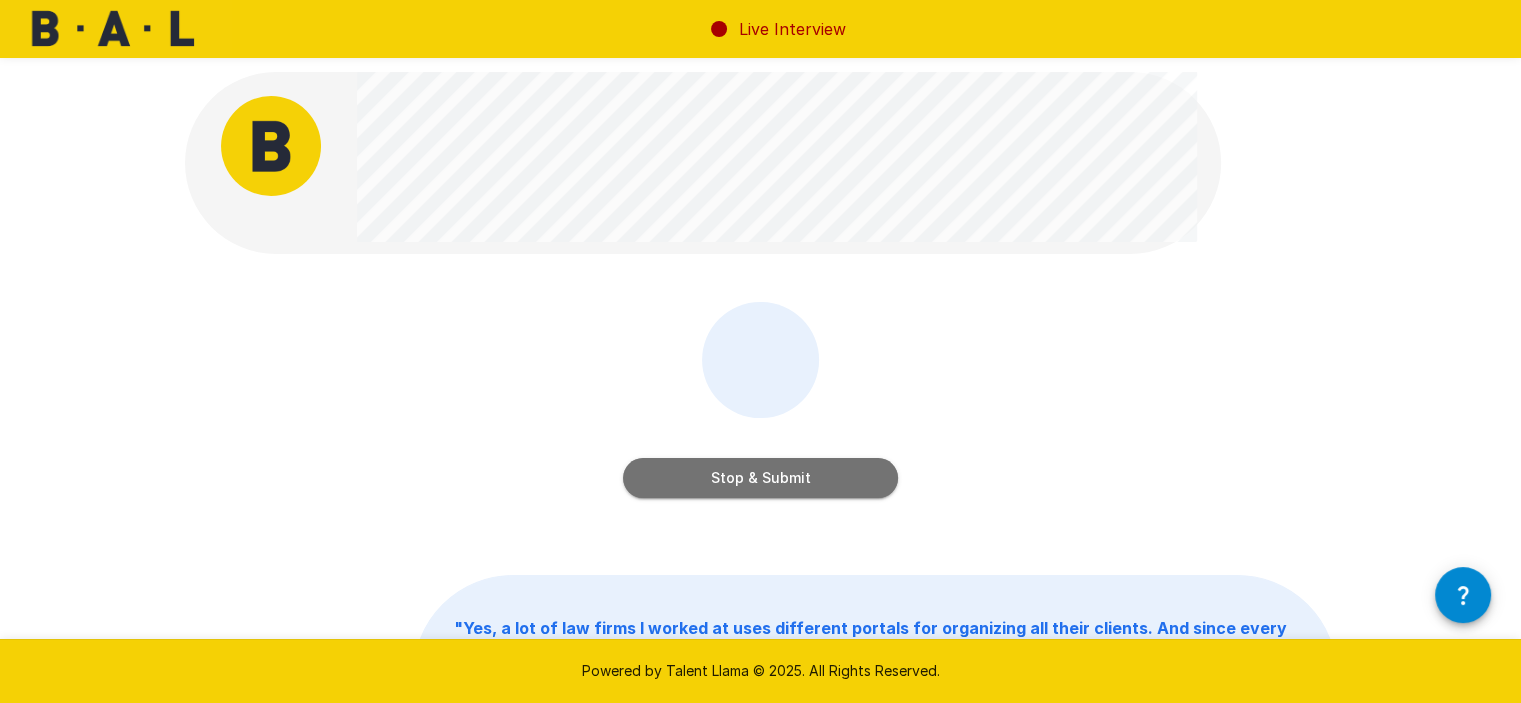 click on "Stop & Submit" at bounding box center (760, 478) 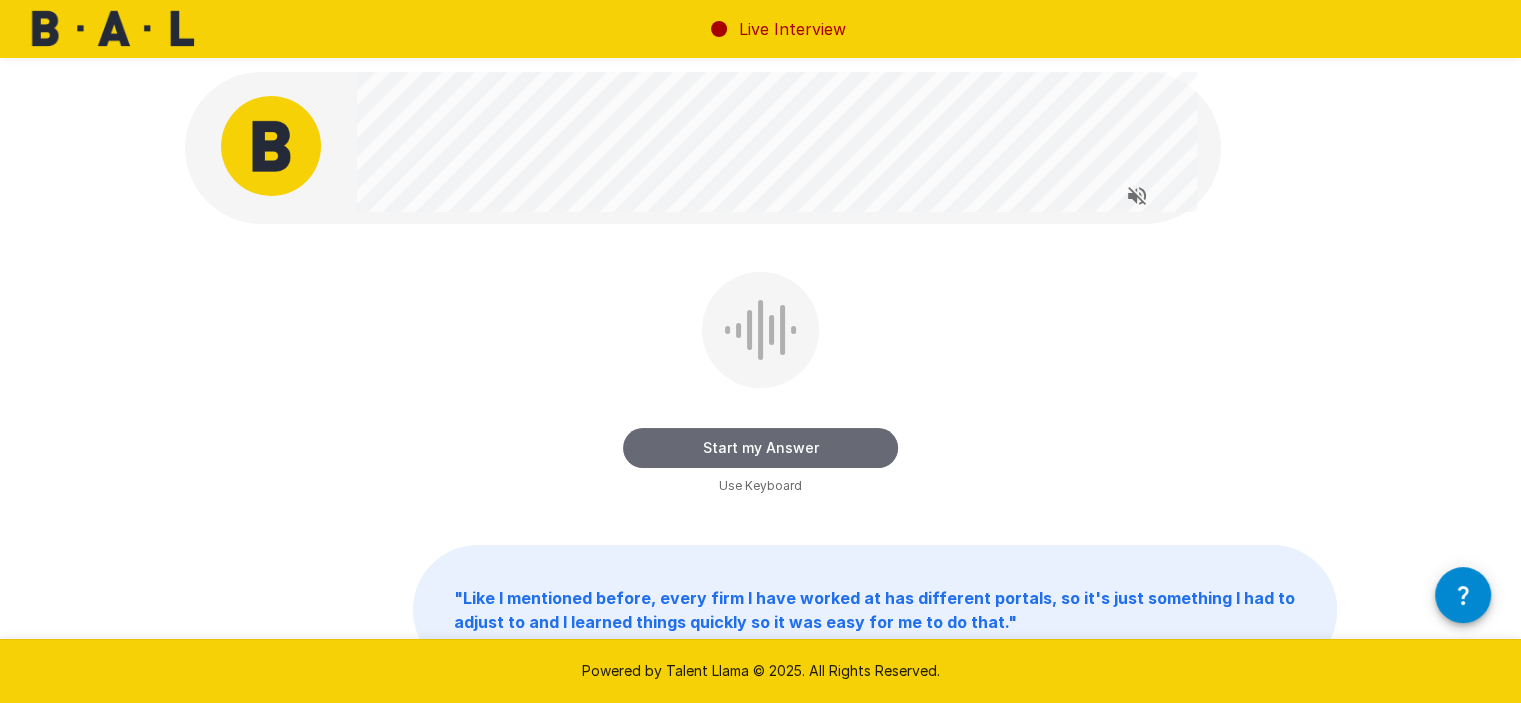 click on "Start my Answer" at bounding box center (760, 448) 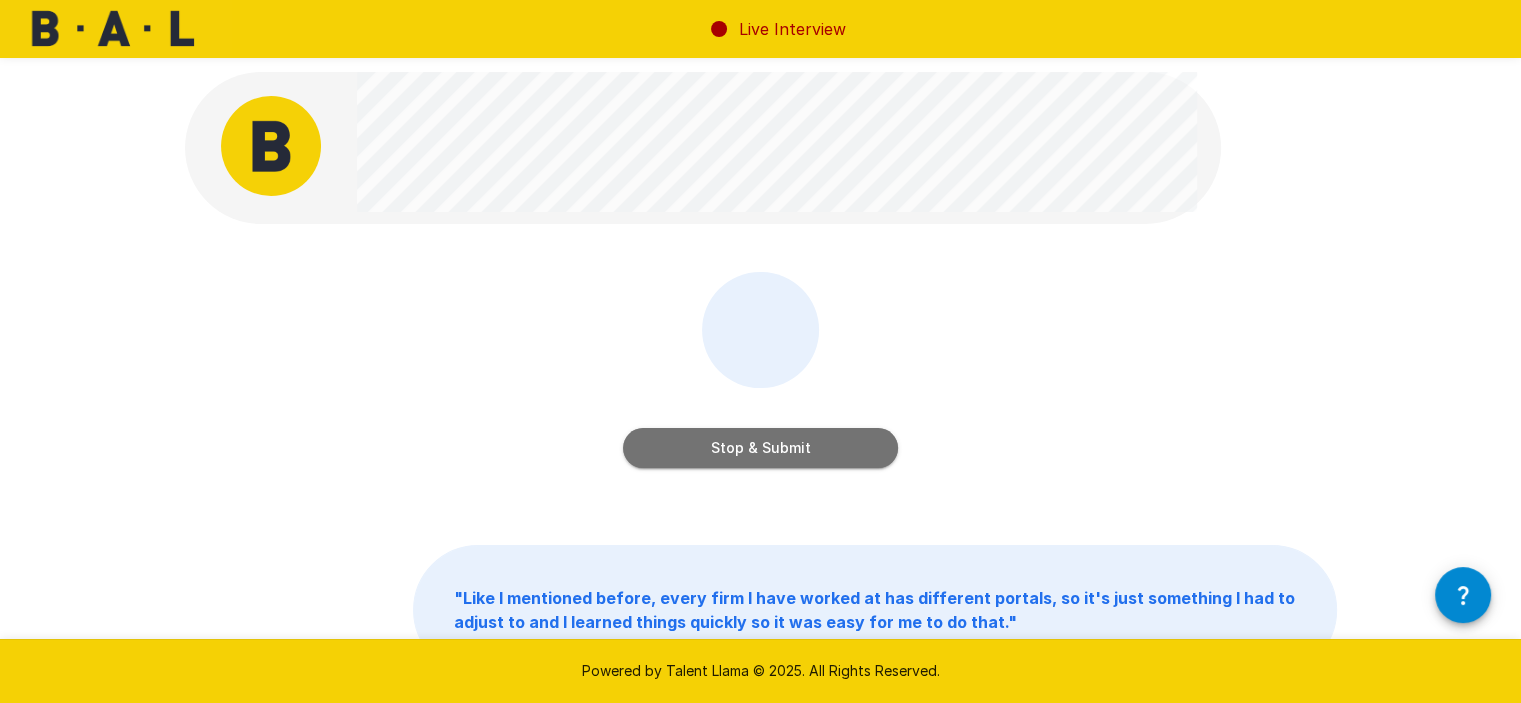 click on "Stop & Submit" at bounding box center (760, 448) 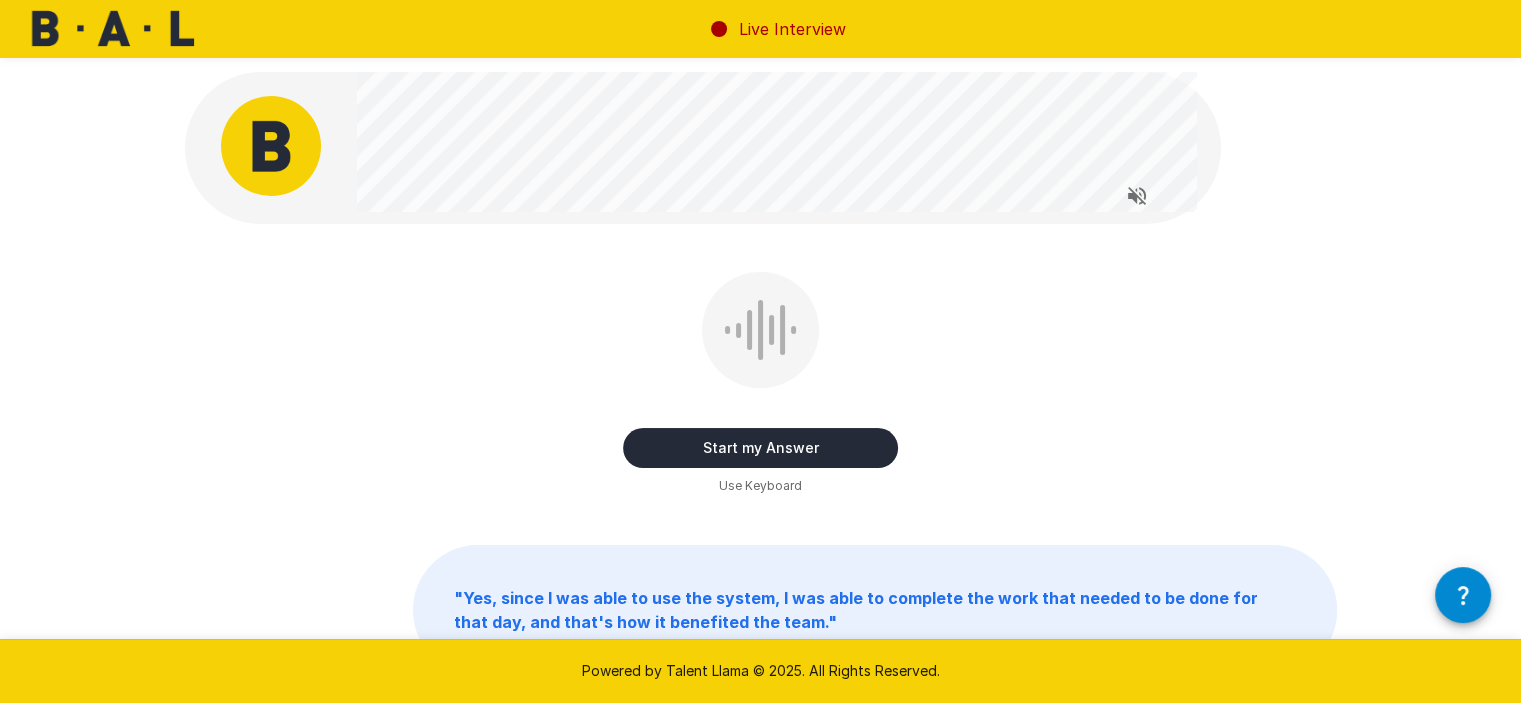 click on "Start my Answer" at bounding box center (760, 448) 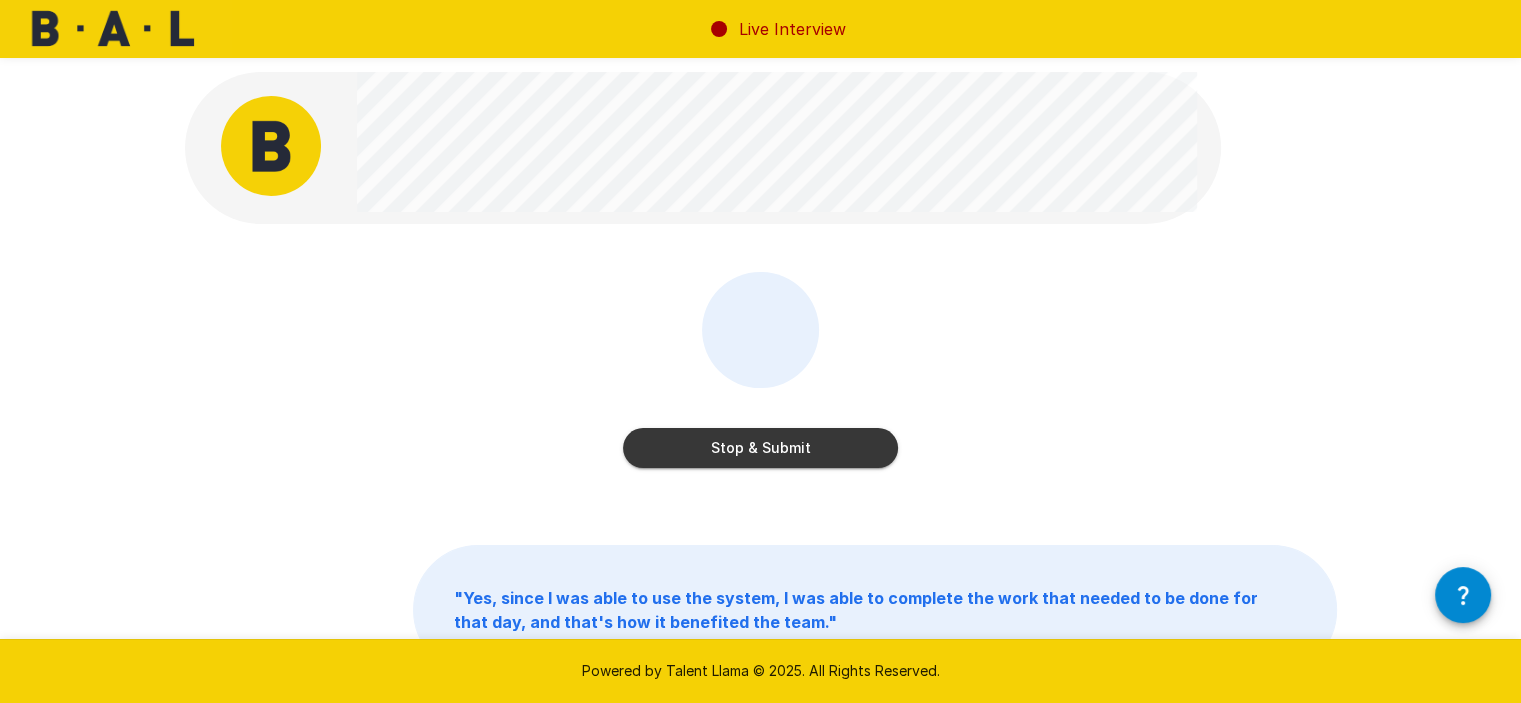 click on "Stop & Submit" at bounding box center [760, 448] 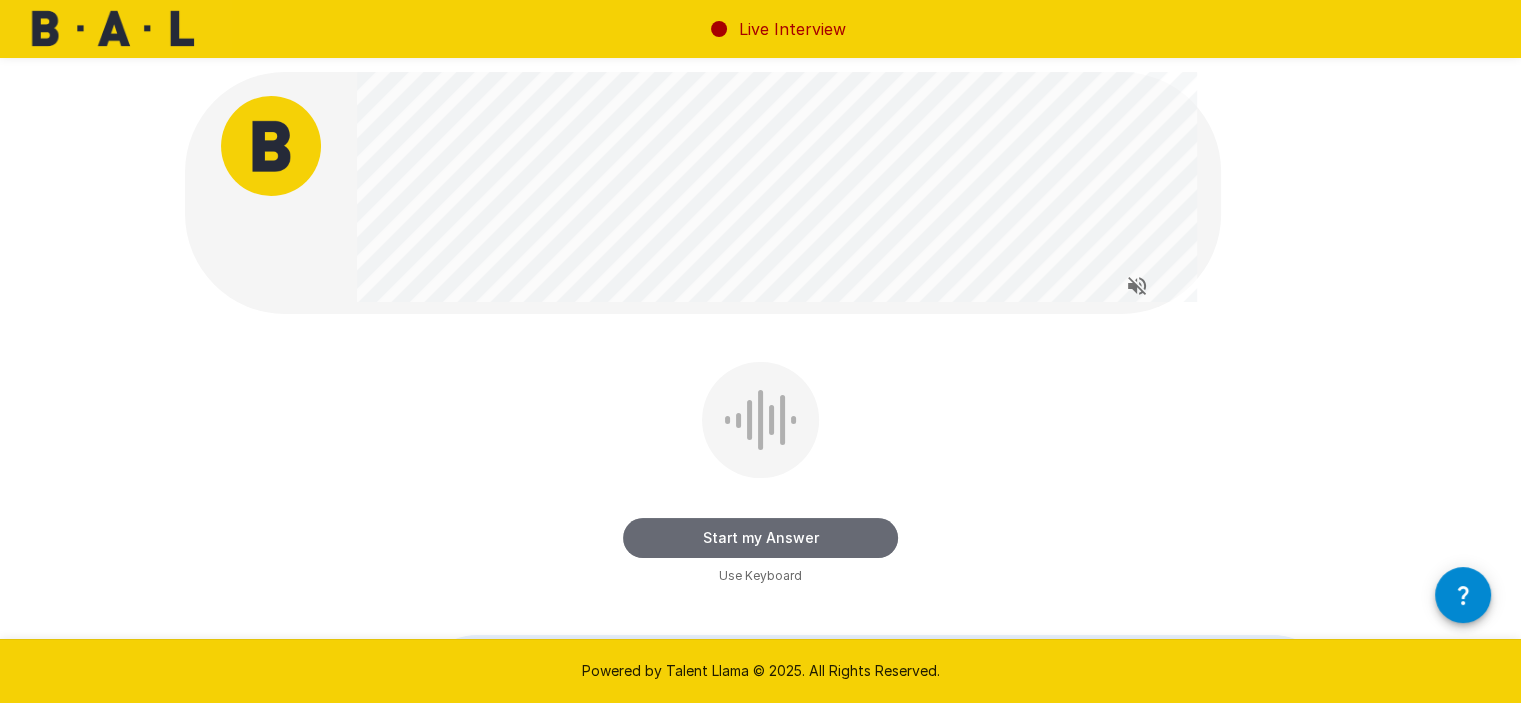click on "Start my Answer" at bounding box center [760, 538] 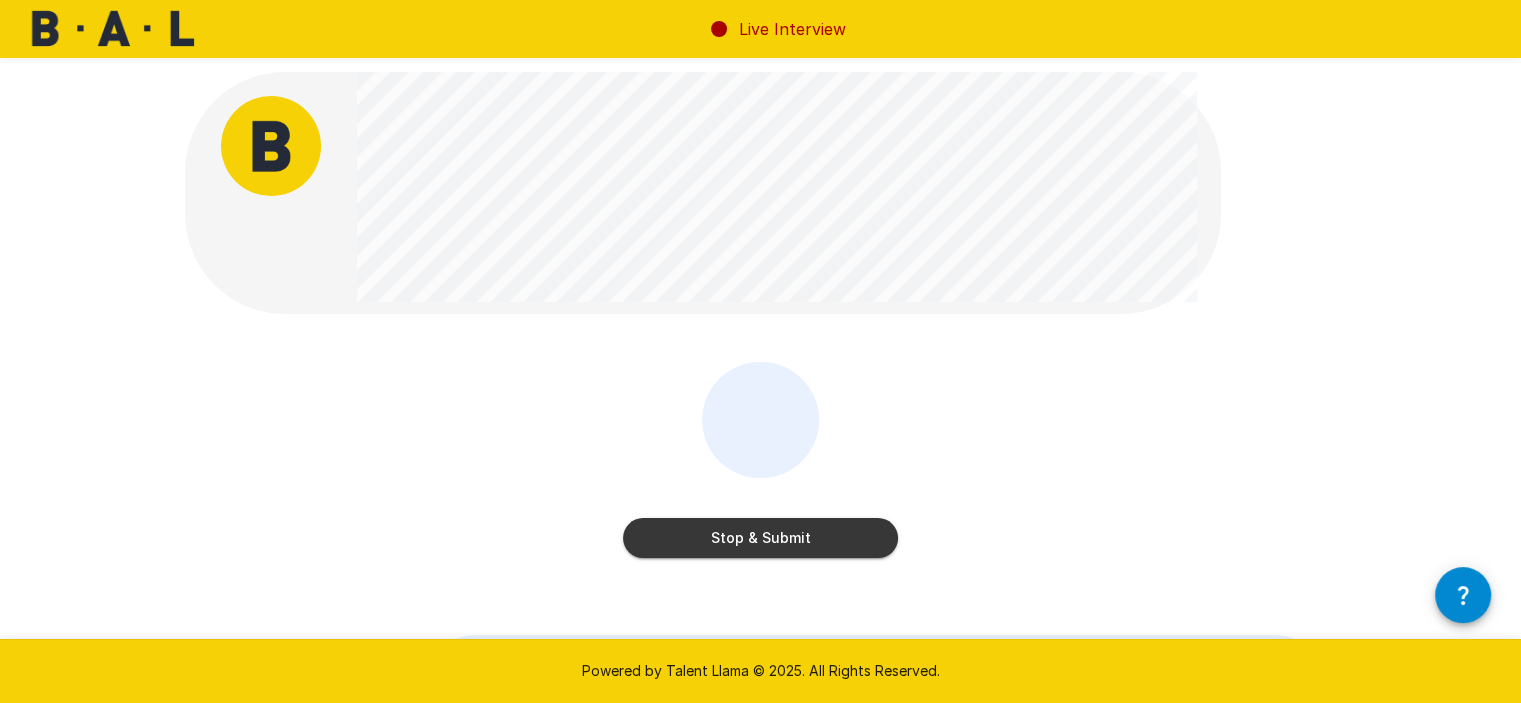 click on "Stop & Submit" at bounding box center [760, 538] 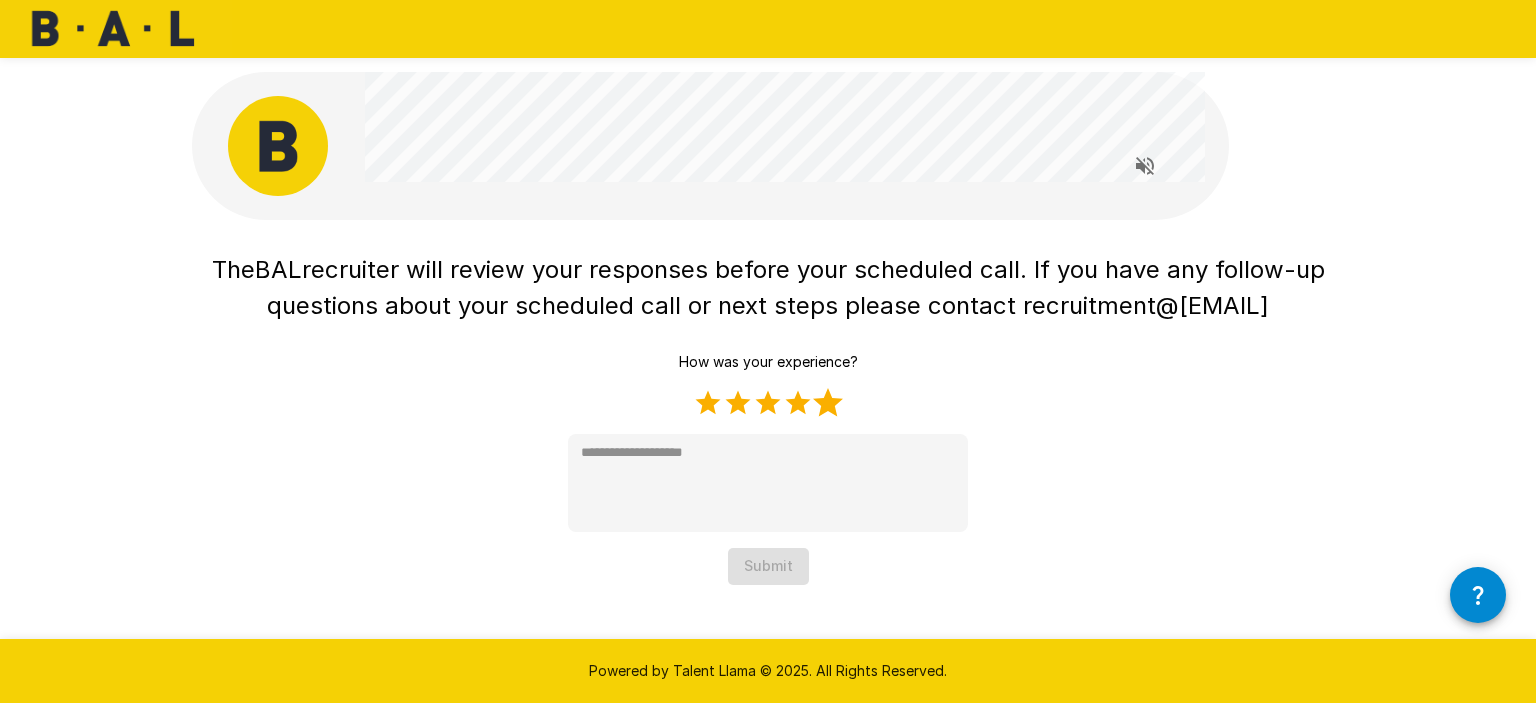 drag, startPoint x: 832, startPoint y: 408, endPoint x: 820, endPoint y: 450, distance: 43.68066 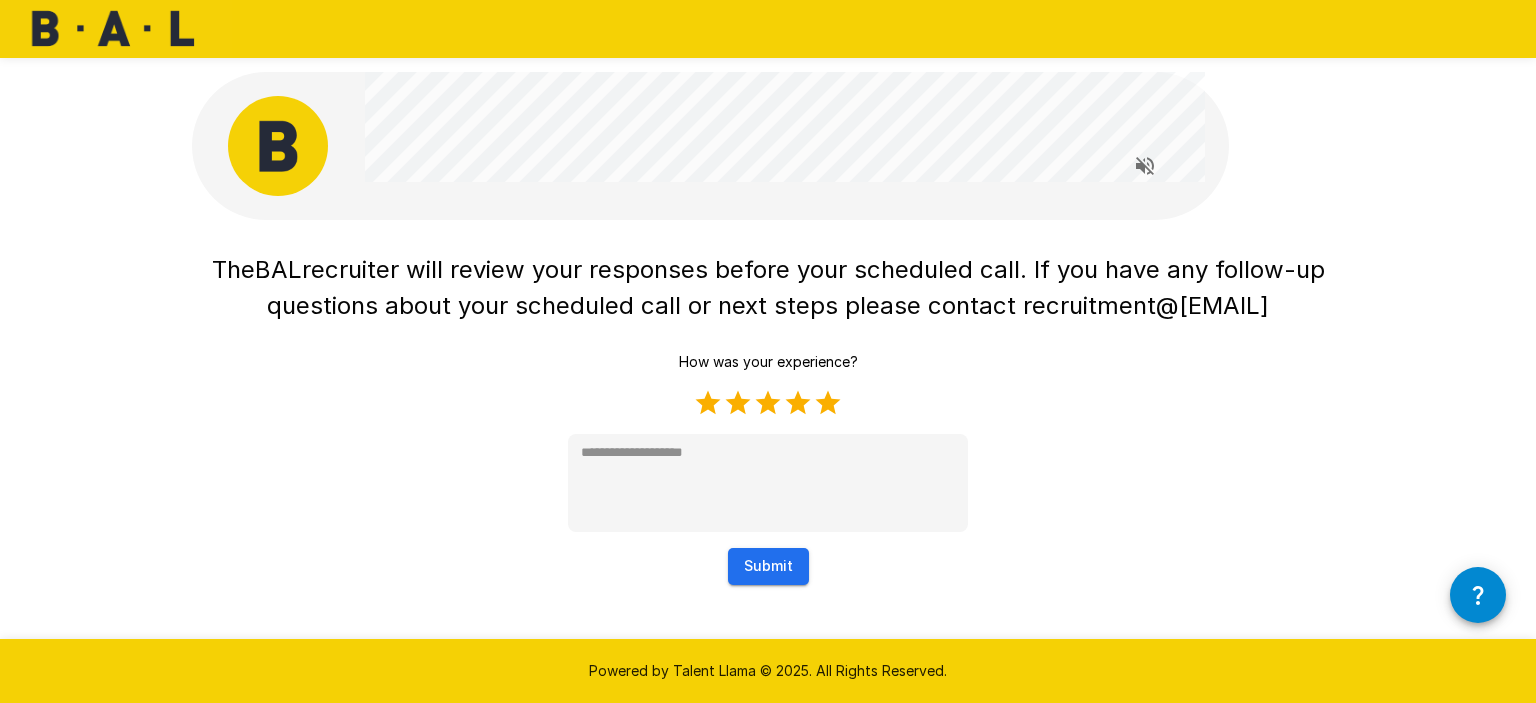 type on "*" 